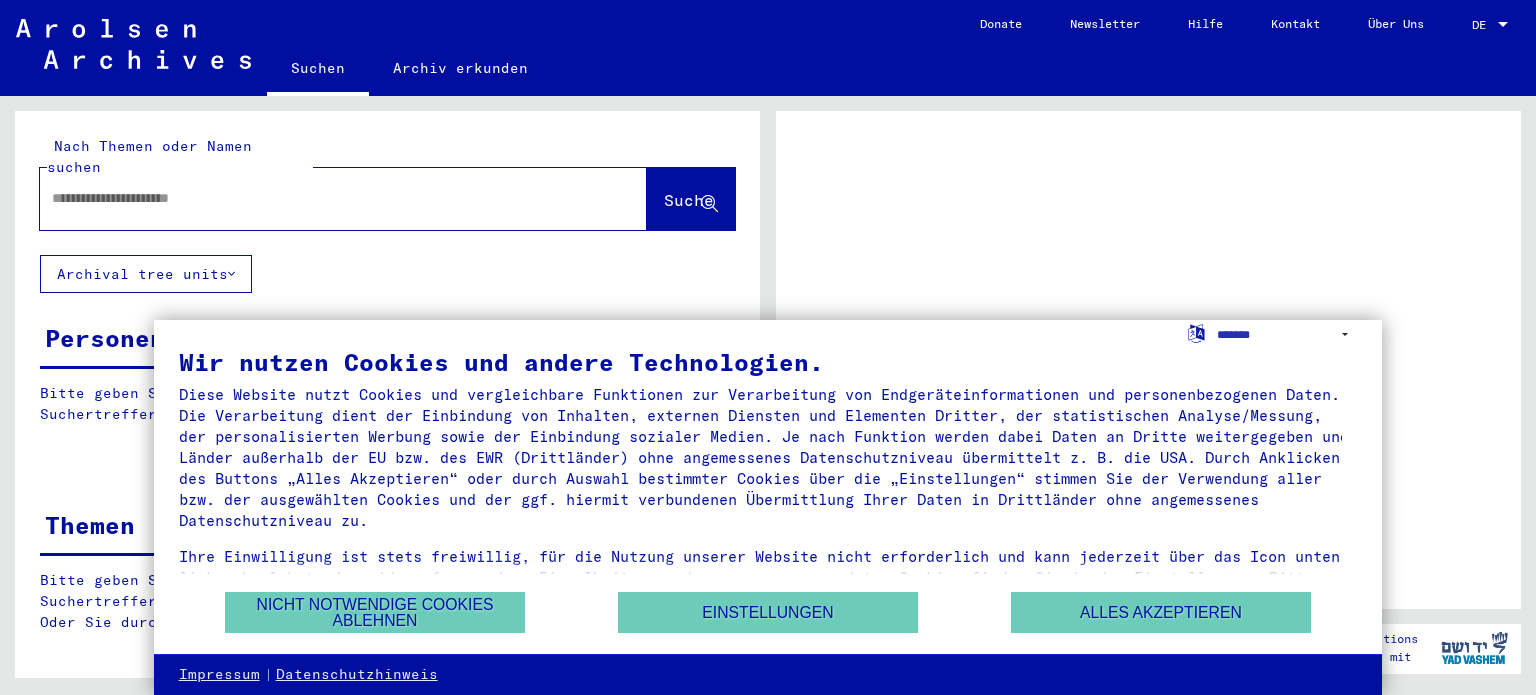 scroll, scrollTop: 0, scrollLeft: 0, axis: both 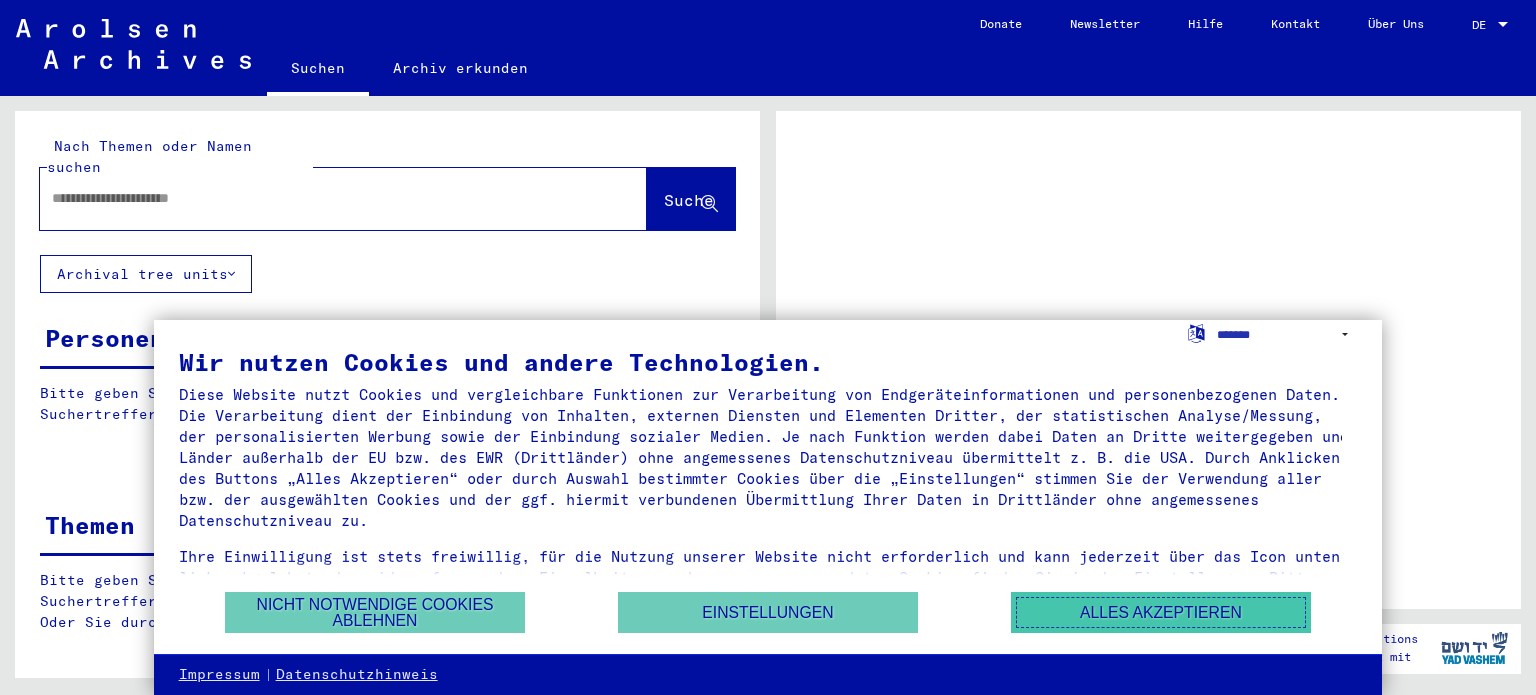 click on "Alles akzeptieren" at bounding box center [1161, 612] 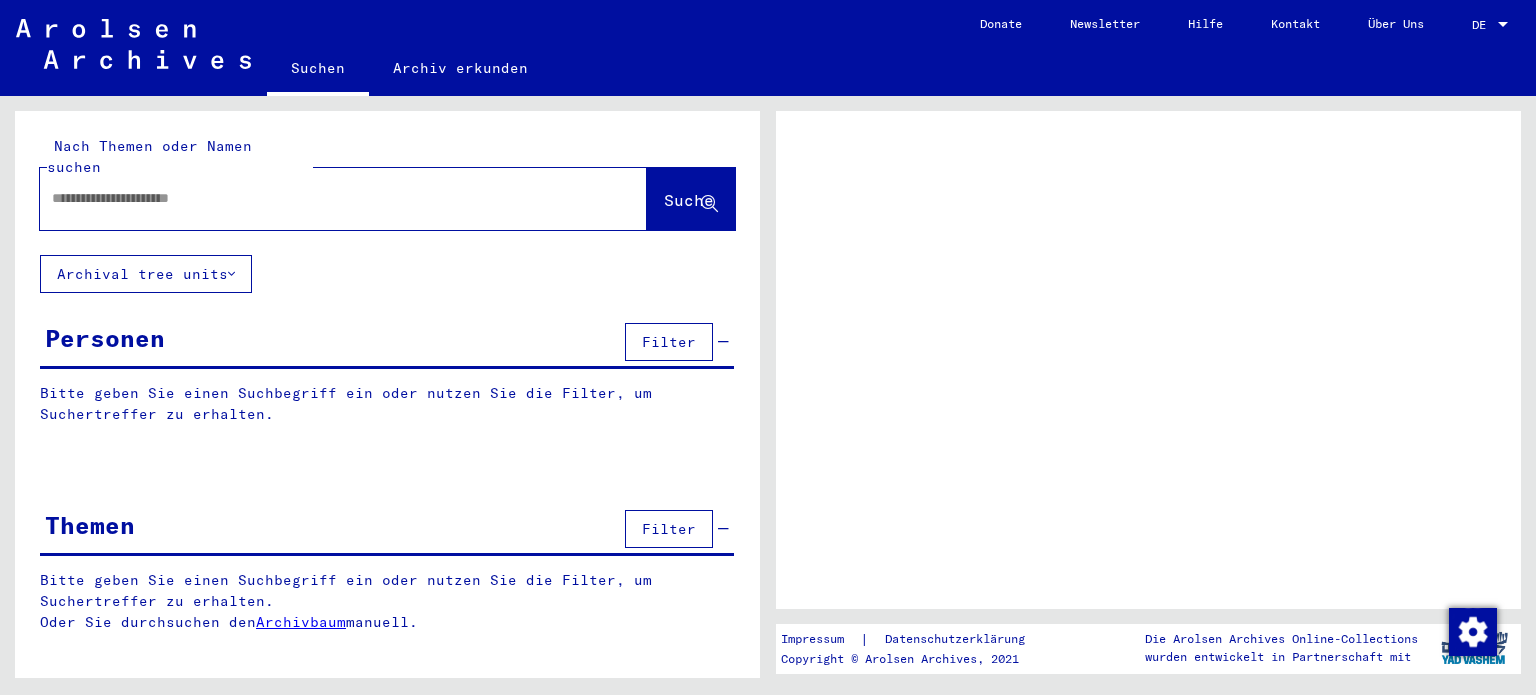 click at bounding box center (325, 198) 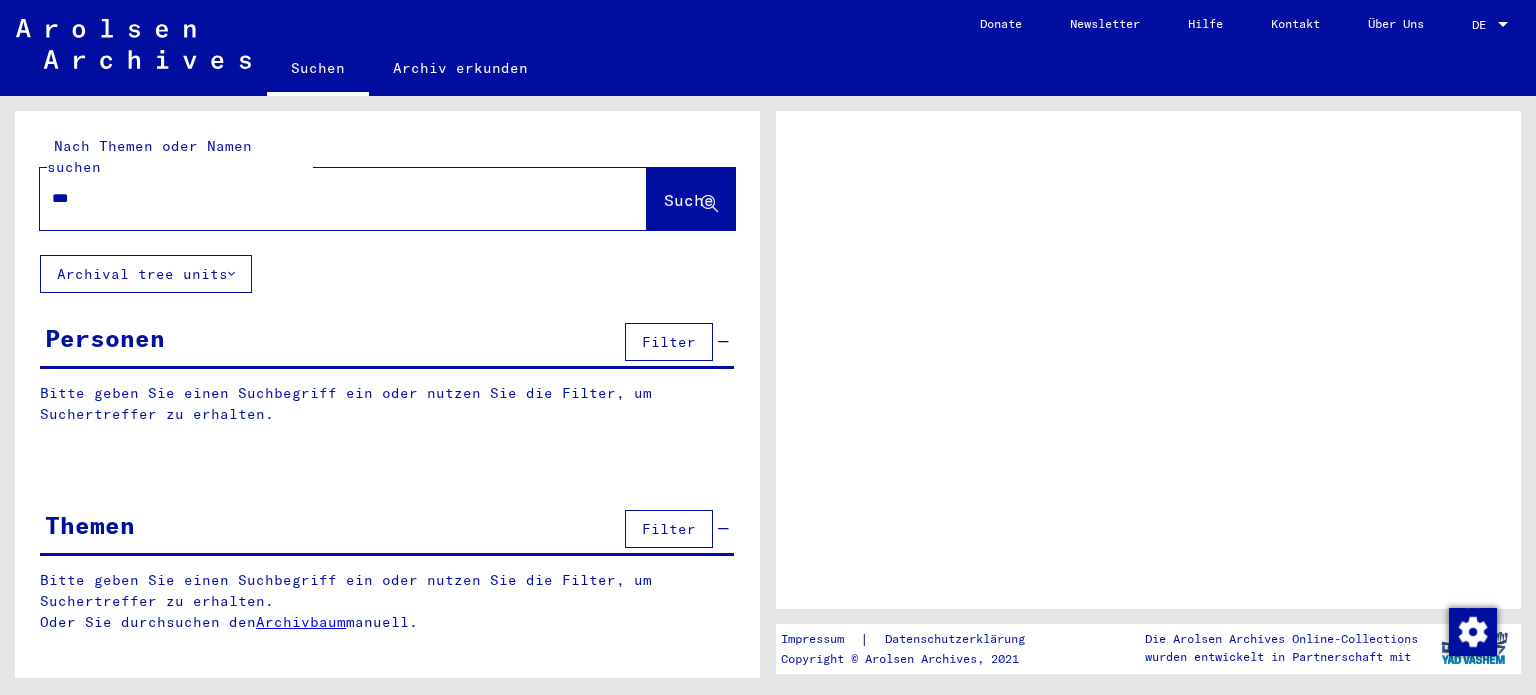 type on "****" 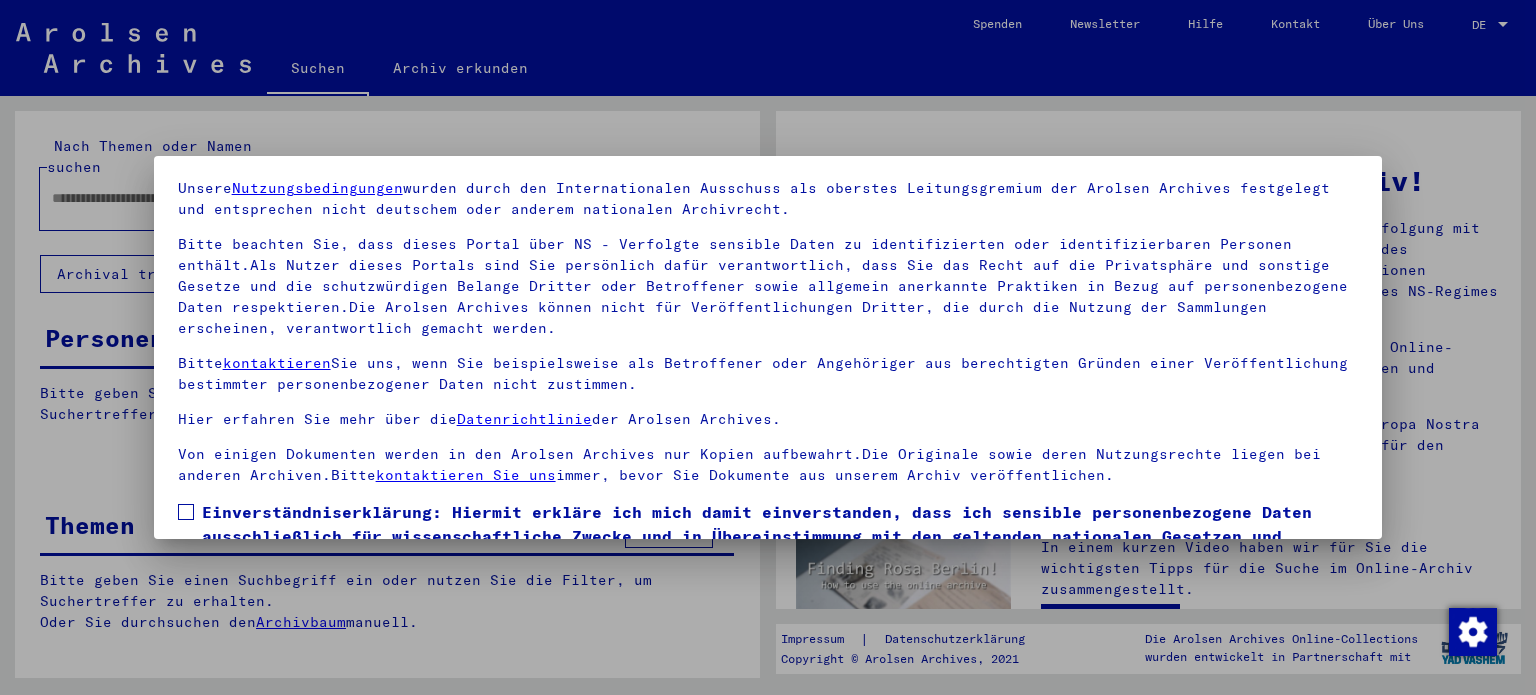 scroll, scrollTop: 100, scrollLeft: 0, axis: vertical 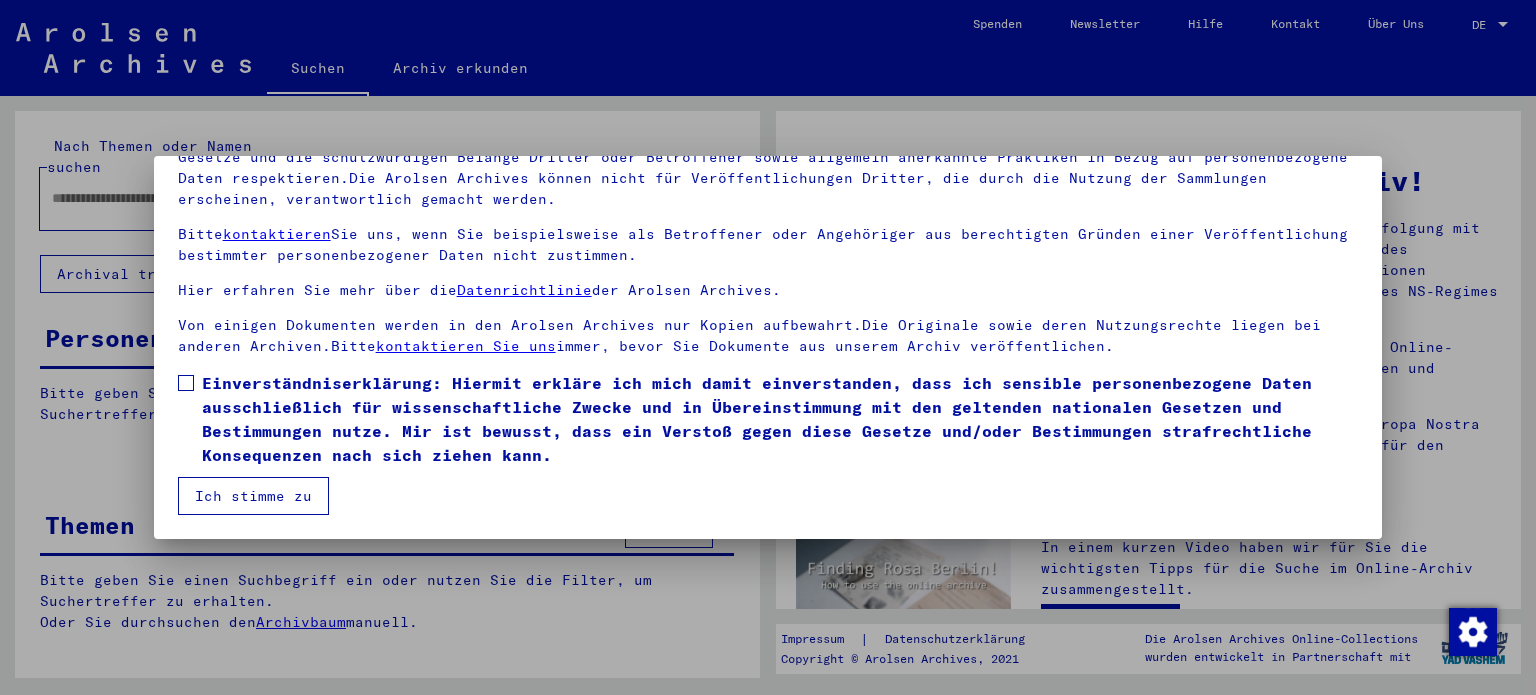 click at bounding box center (186, 383) 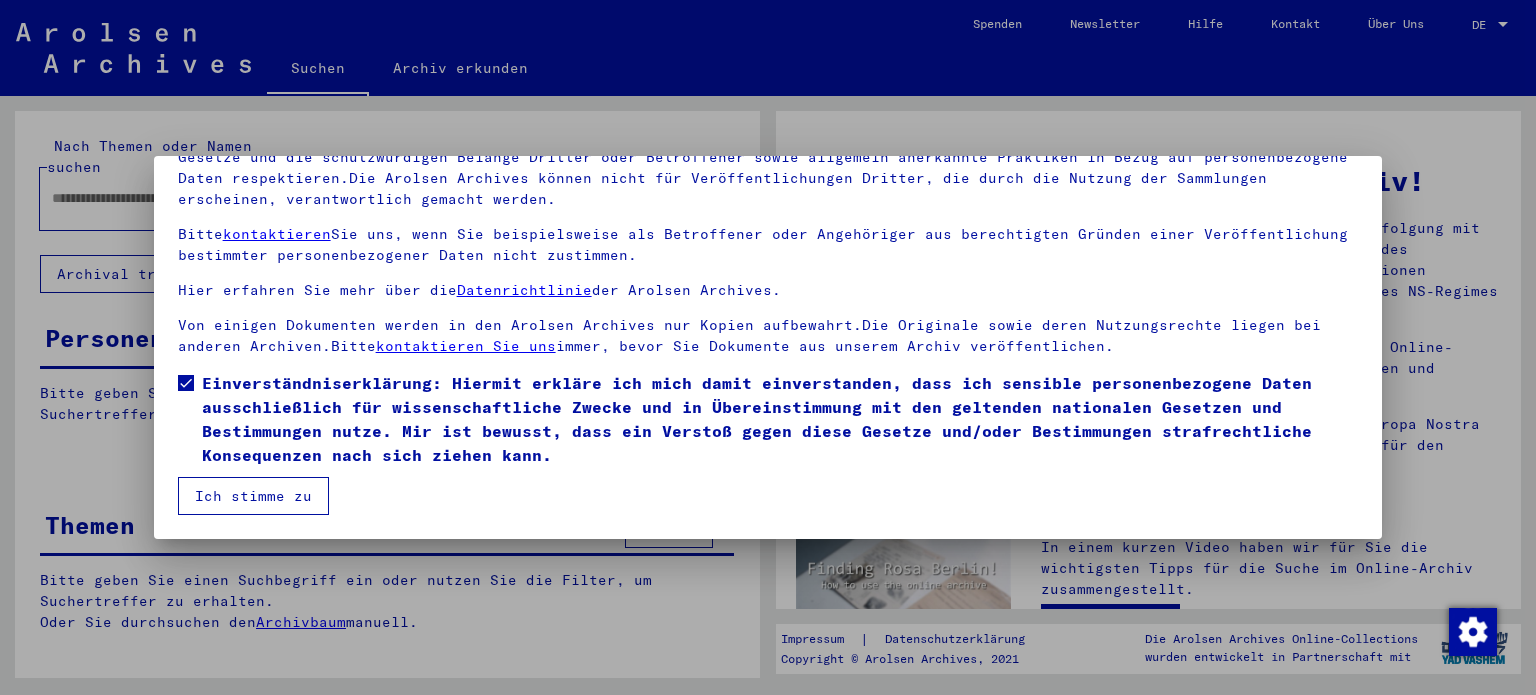 click on "Ich stimme zu" at bounding box center (253, 496) 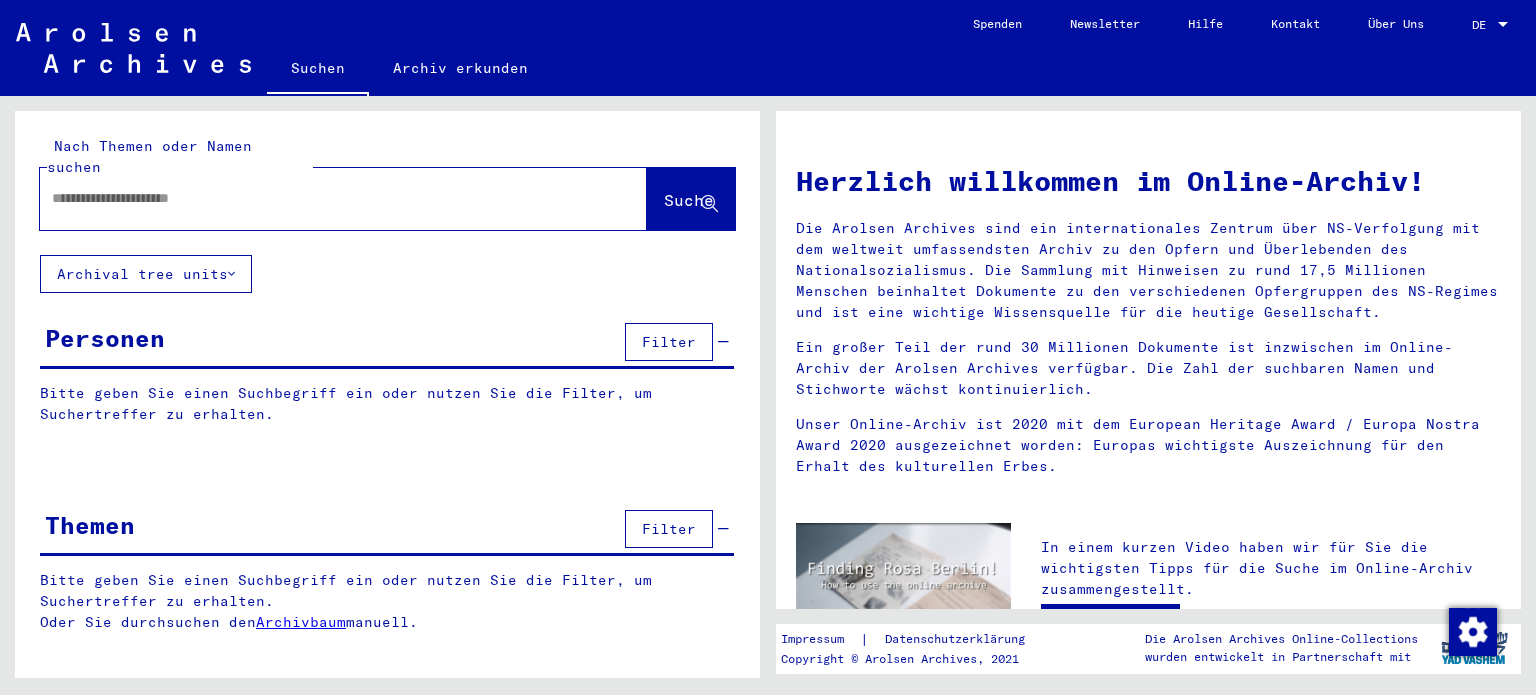 click at bounding box center (319, 198) 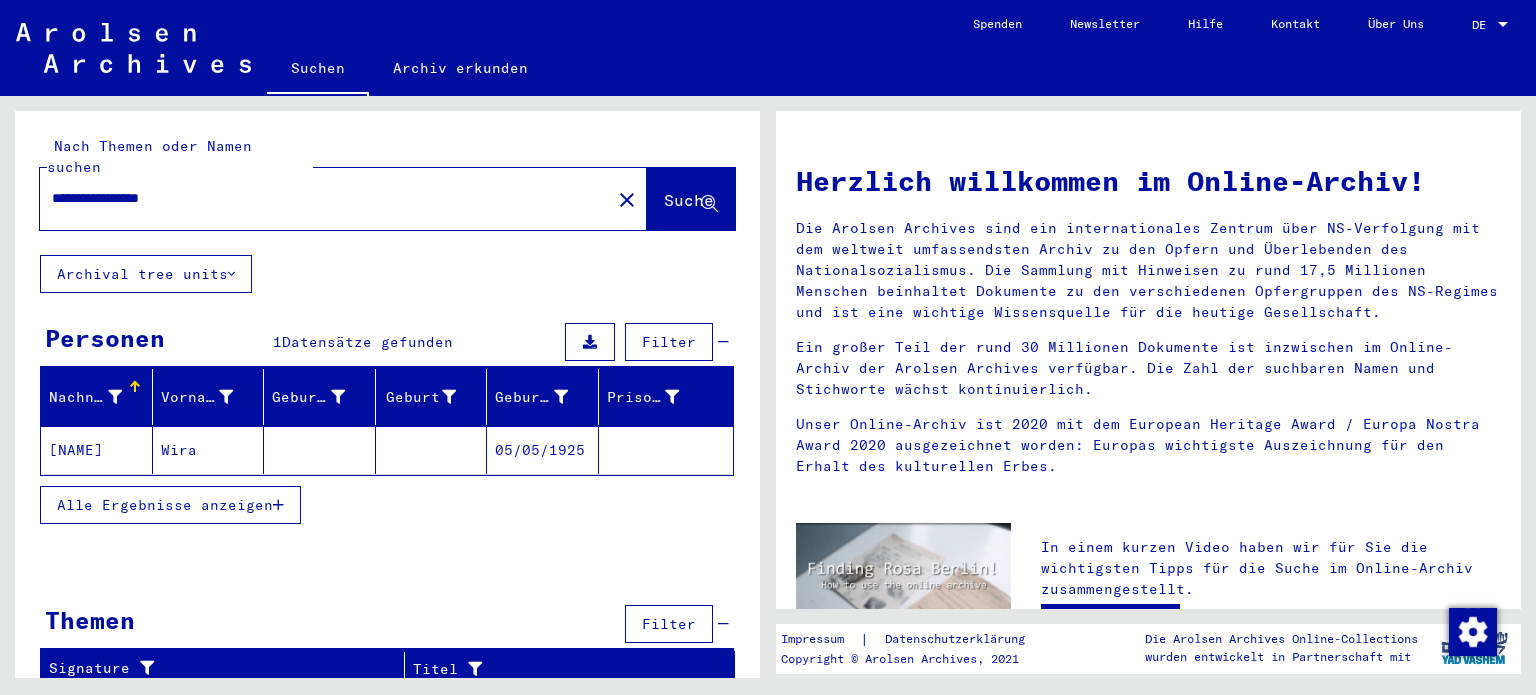 click on "**********" at bounding box center (319, 198) 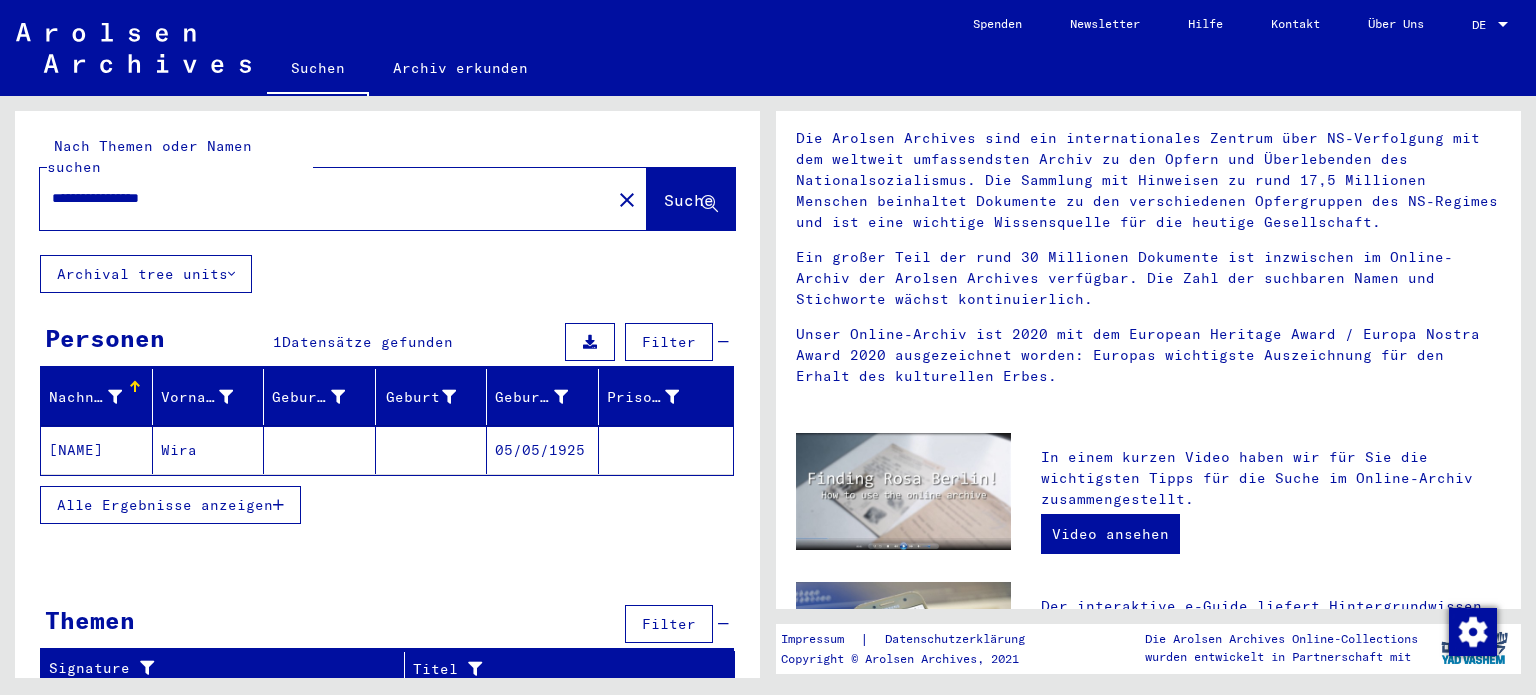 scroll, scrollTop: 0, scrollLeft: 0, axis: both 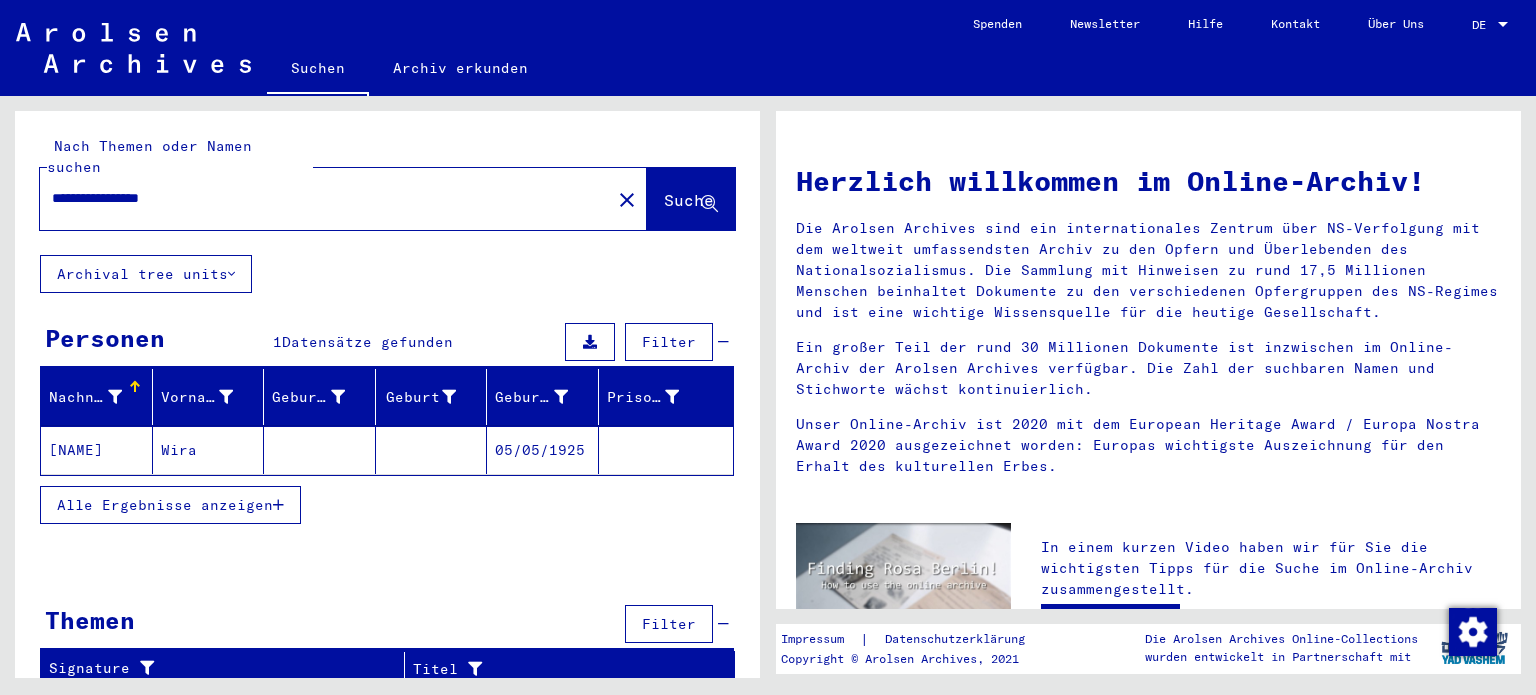drag, startPoint x: 263, startPoint y: 171, endPoint x: 0, endPoint y: 122, distance: 267.5257 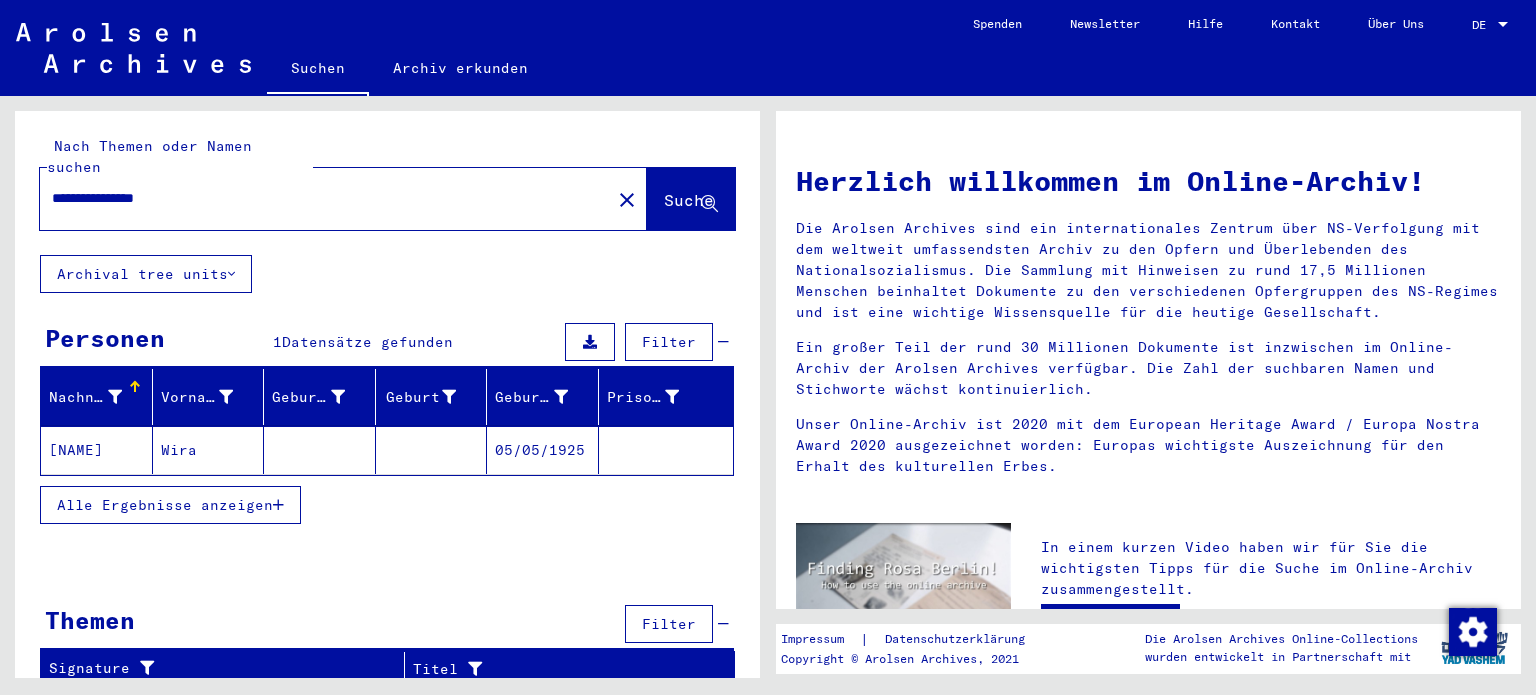type on "**********" 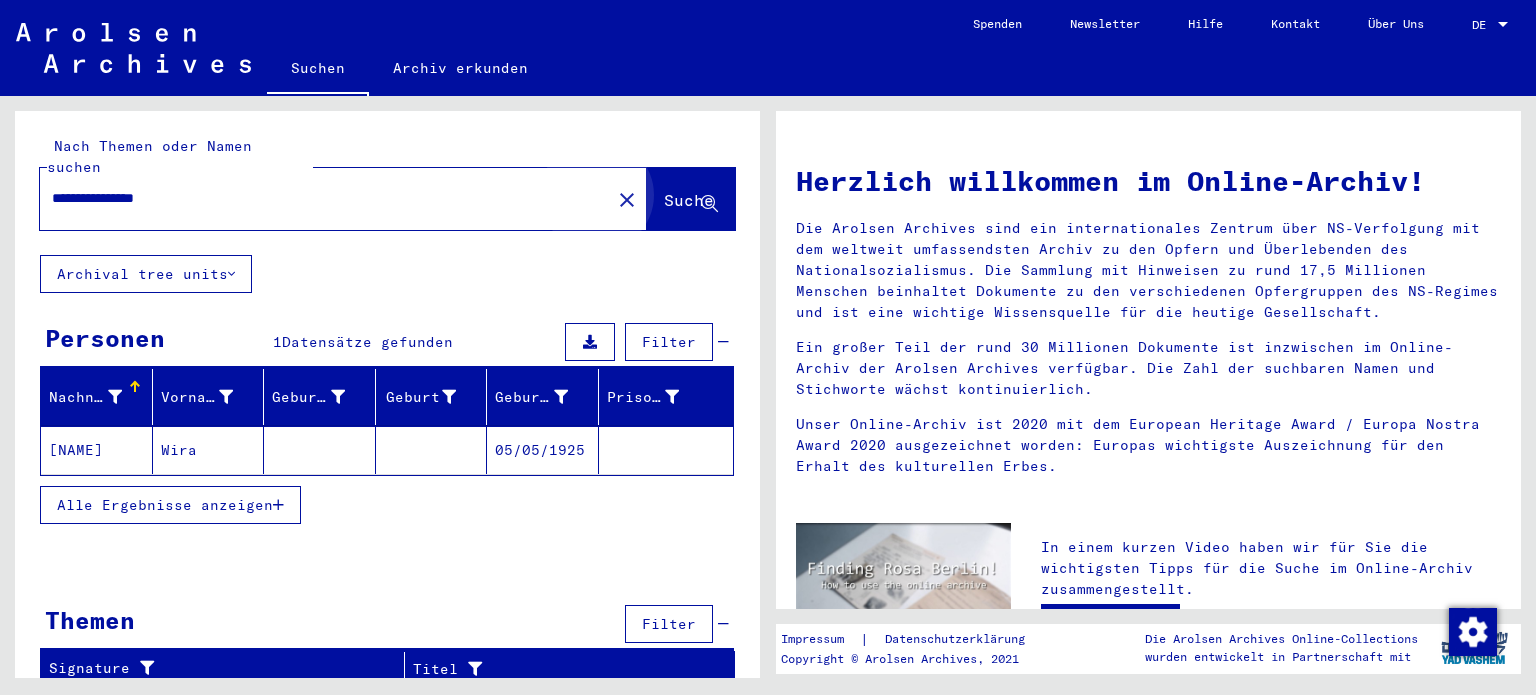 click on "Suche" 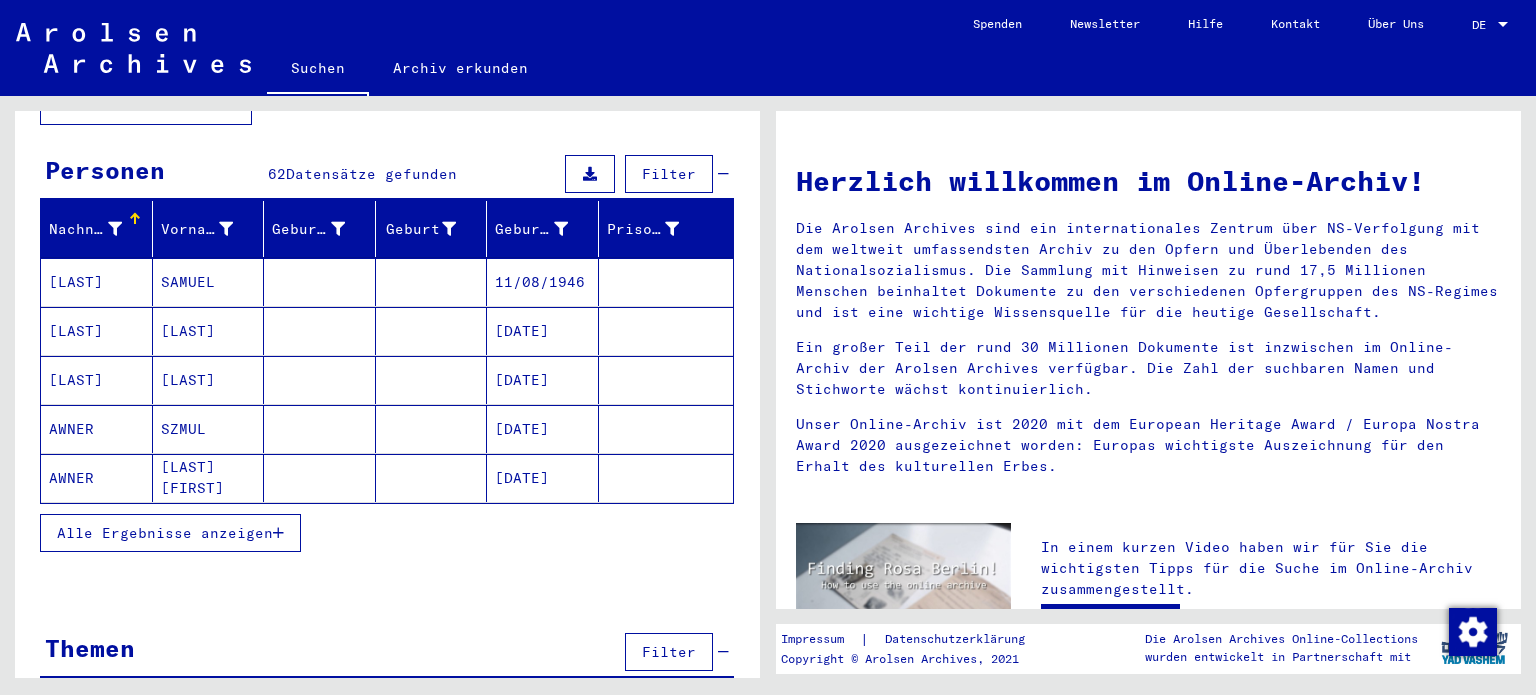 scroll, scrollTop: 180, scrollLeft: 0, axis: vertical 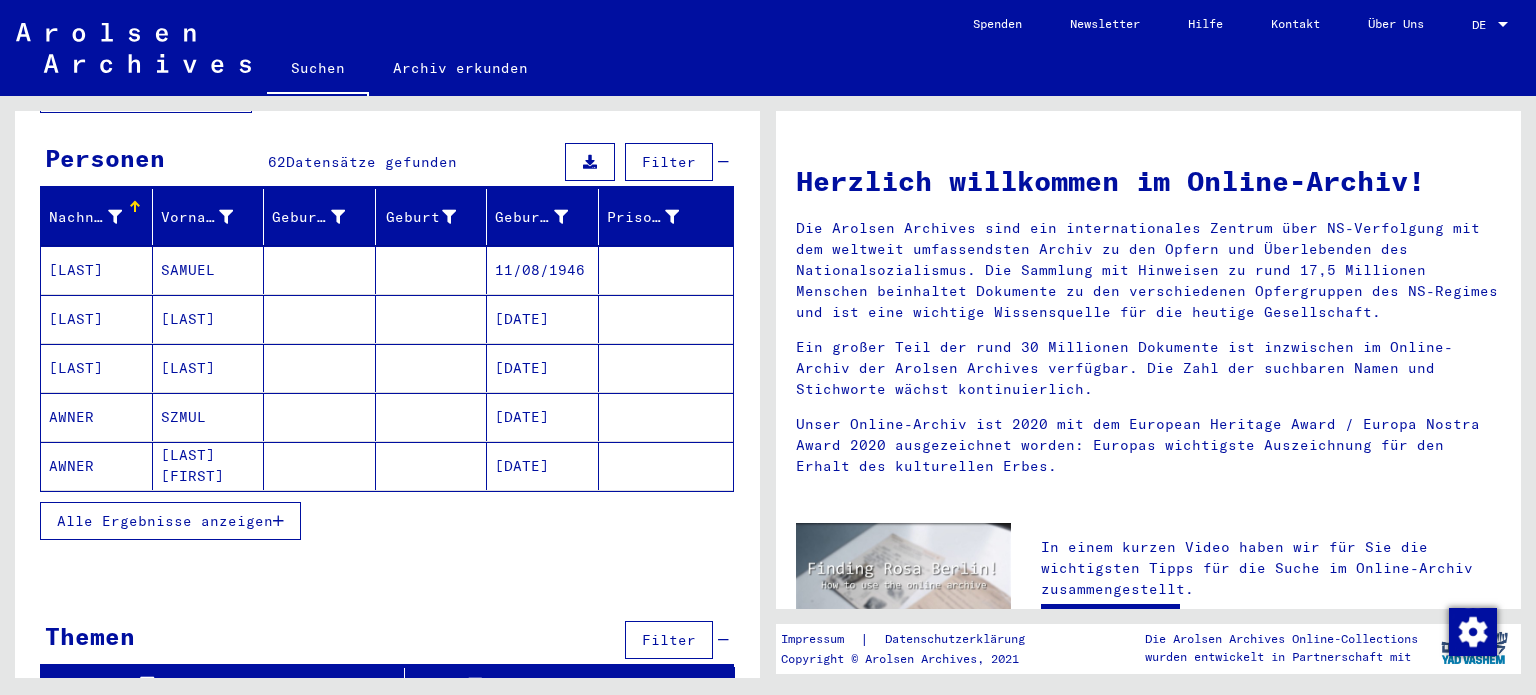 click at bounding box center (278, 521) 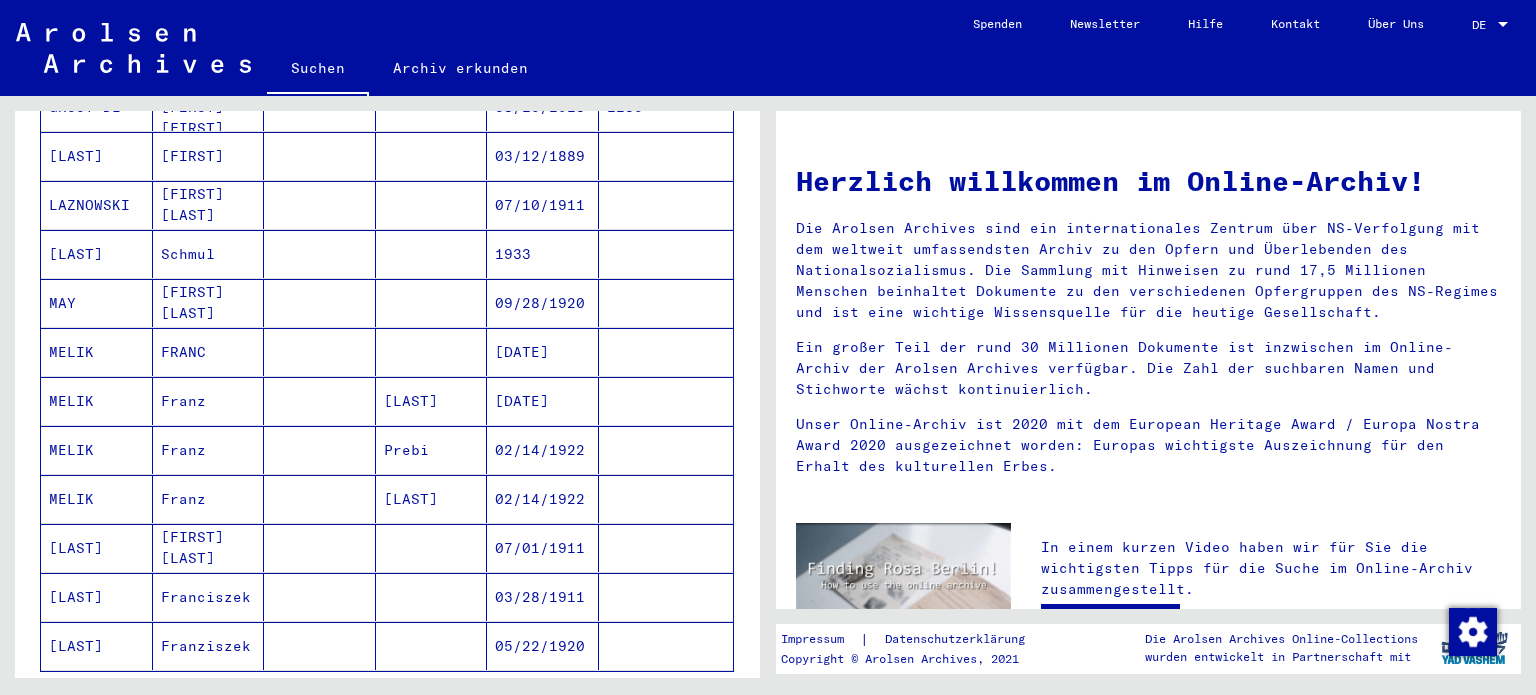 scroll, scrollTop: 1080, scrollLeft: 0, axis: vertical 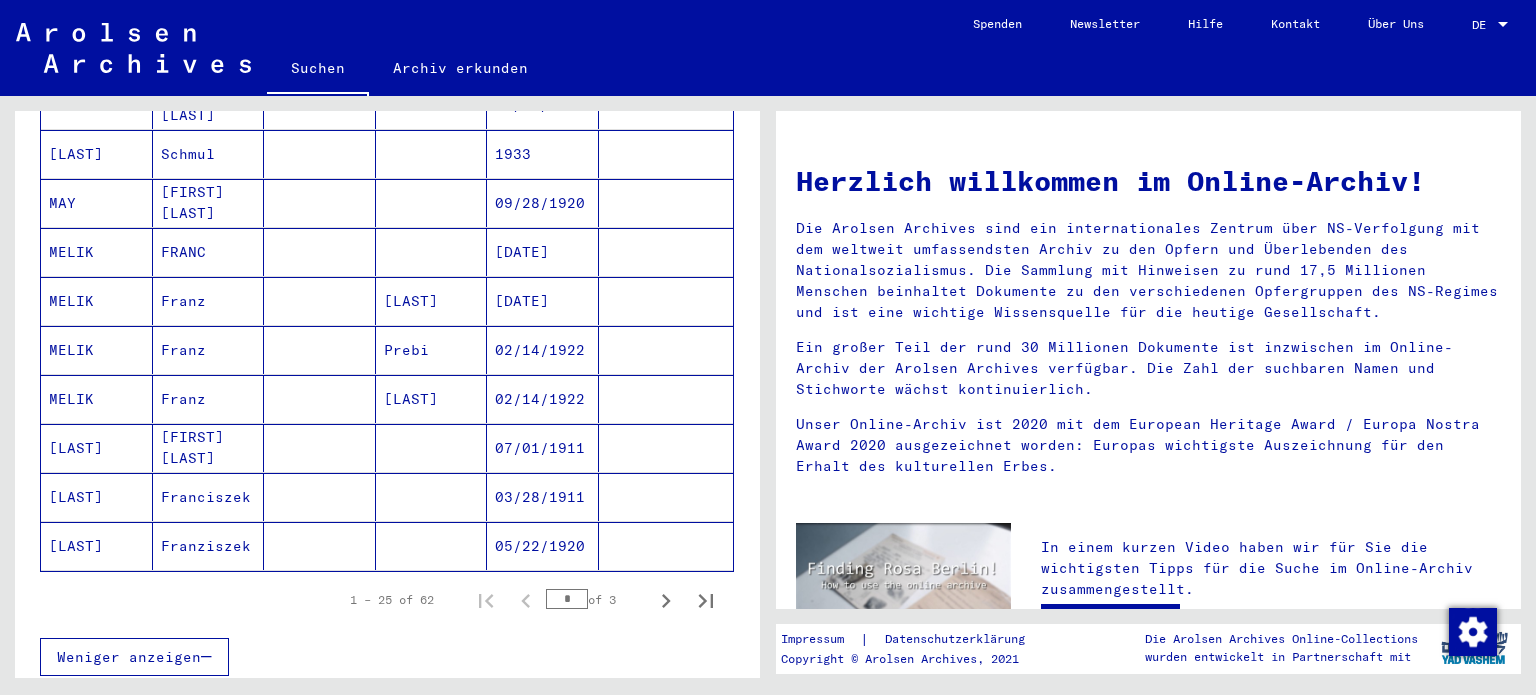 click on "[LAST]" at bounding box center [97, 546] 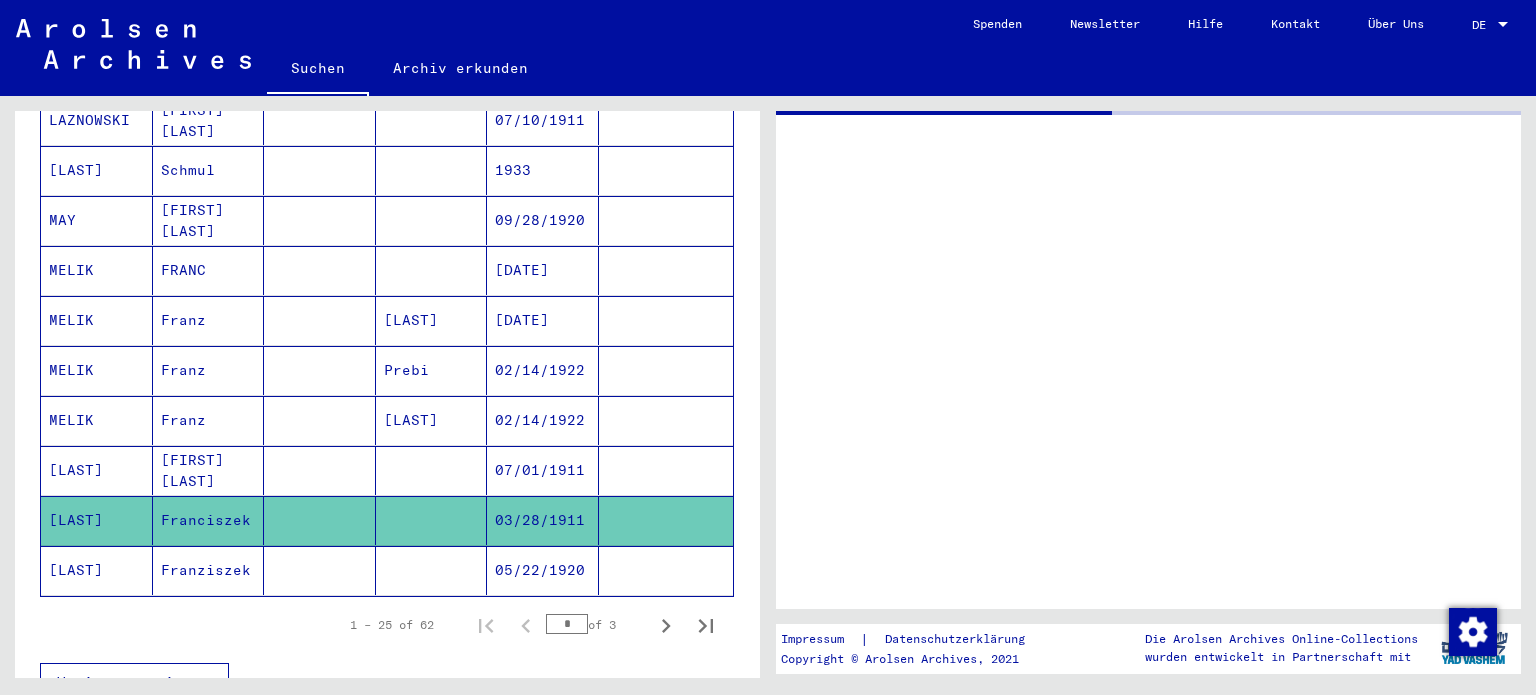 scroll, scrollTop: 1093, scrollLeft: 0, axis: vertical 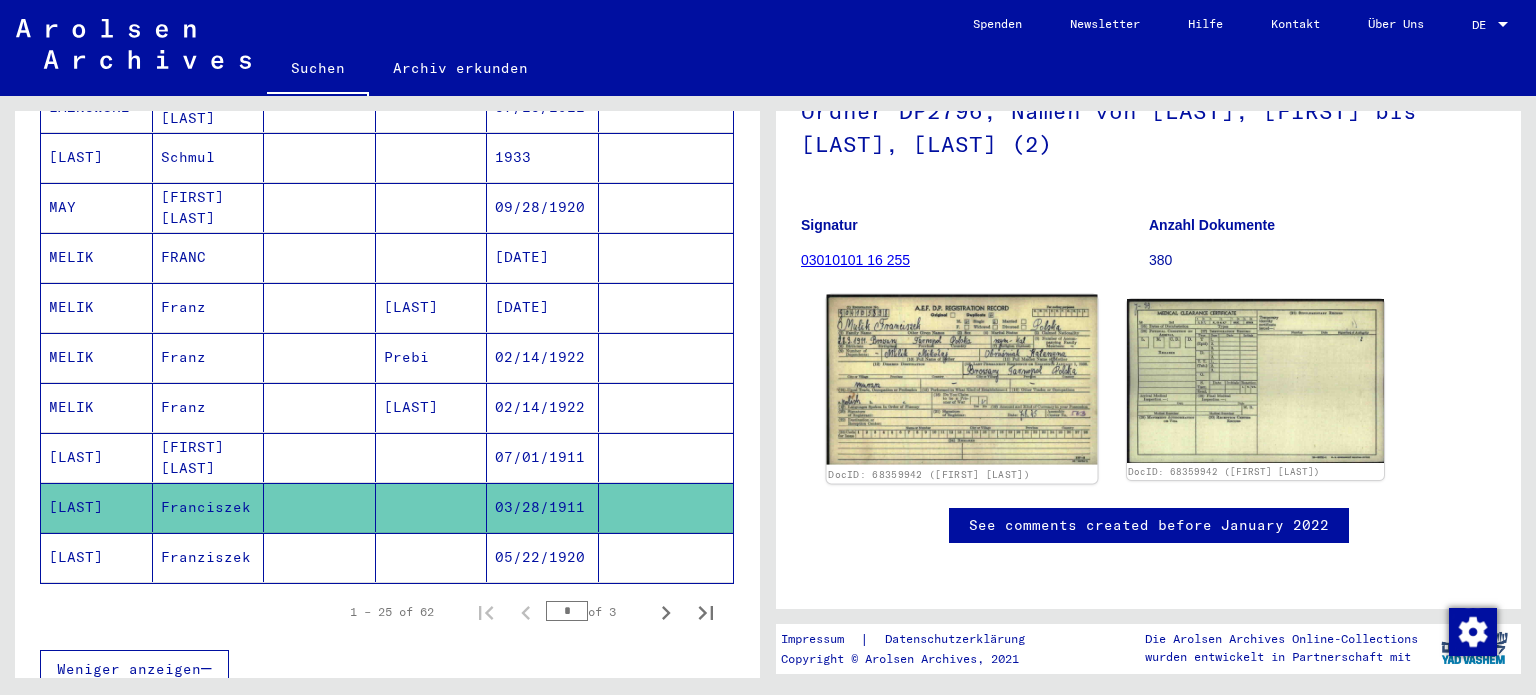 click 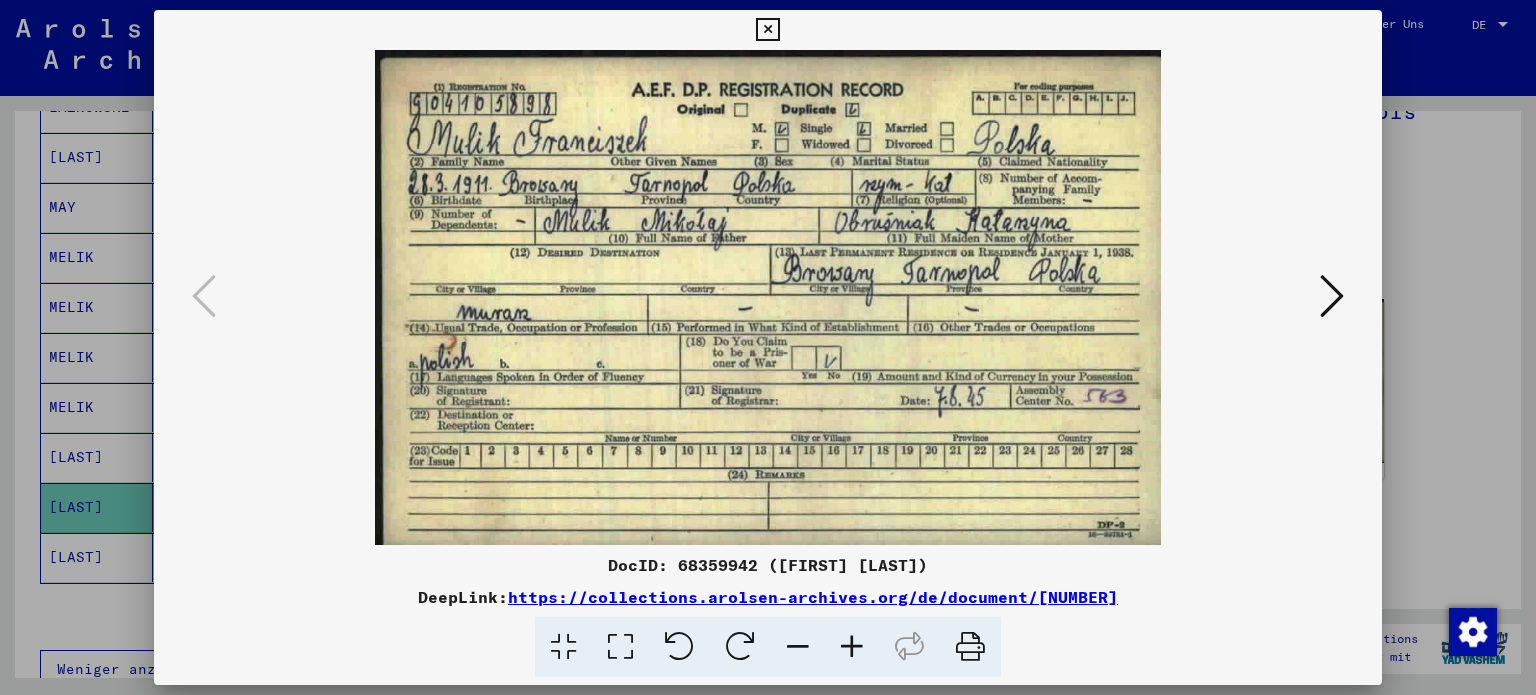click at bounding box center [1332, 296] 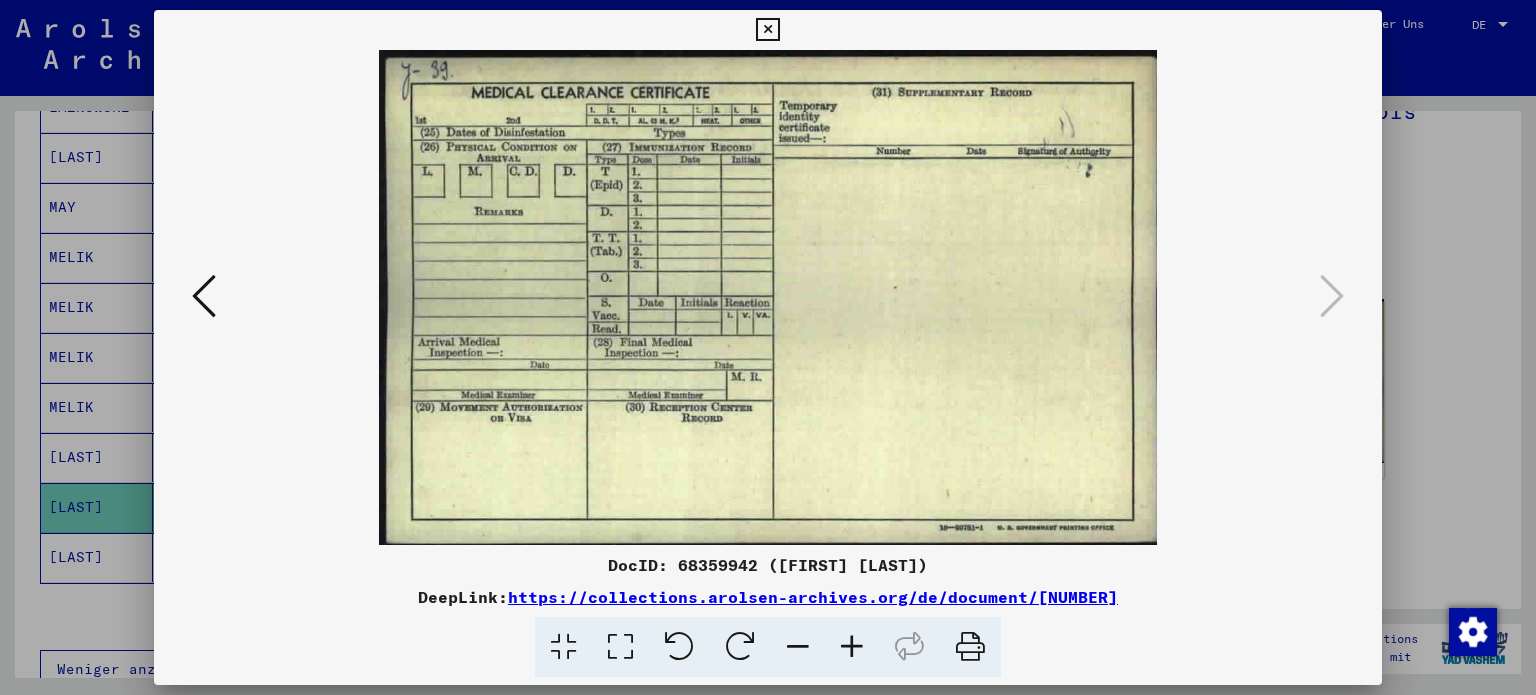 click at bounding box center (768, 347) 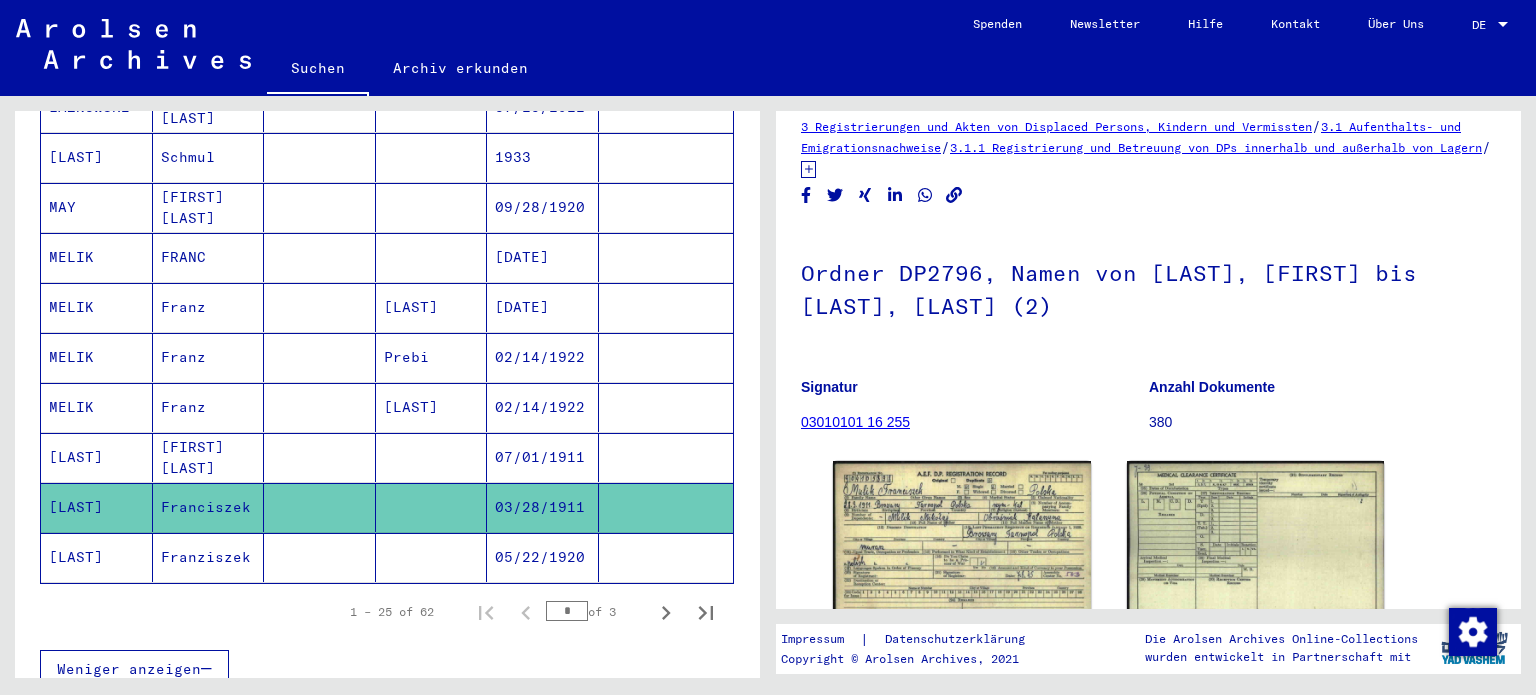 scroll, scrollTop: 0, scrollLeft: 0, axis: both 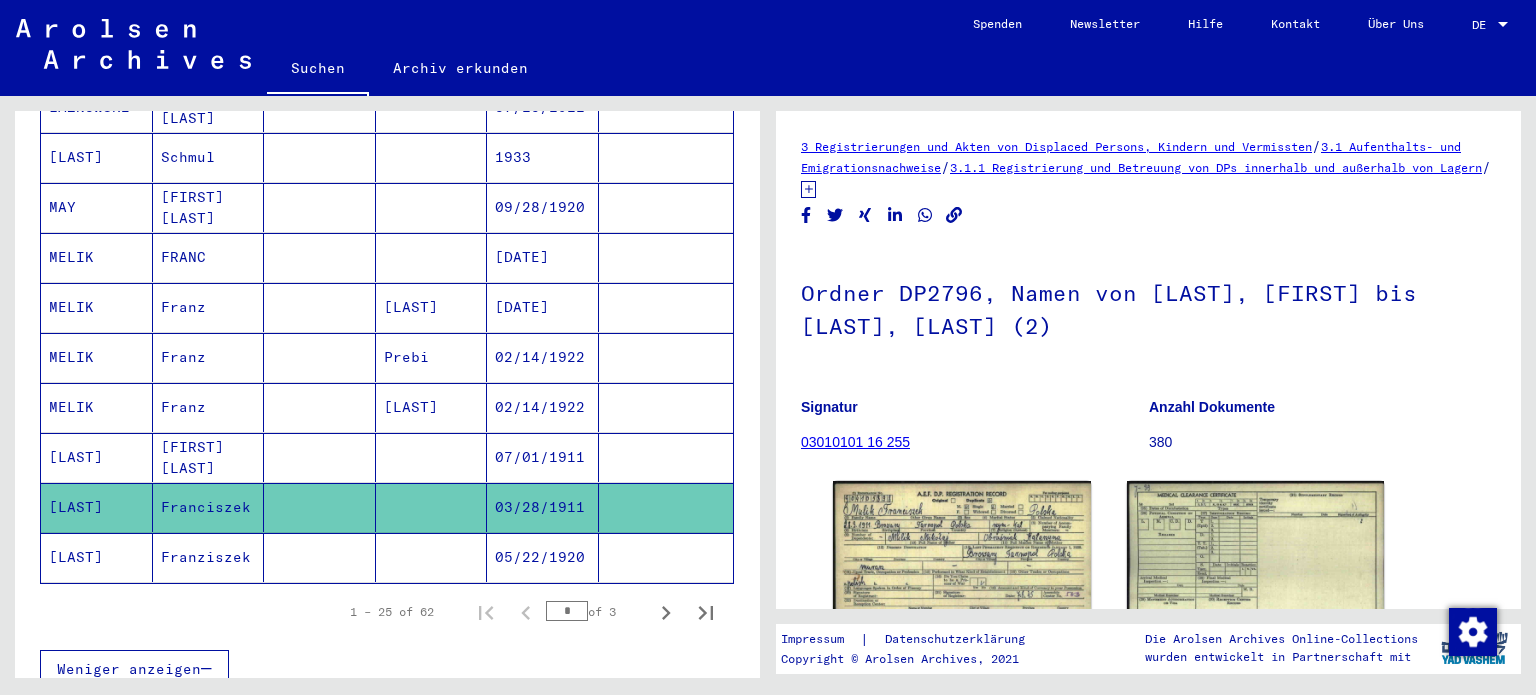 click on "Franziszek" 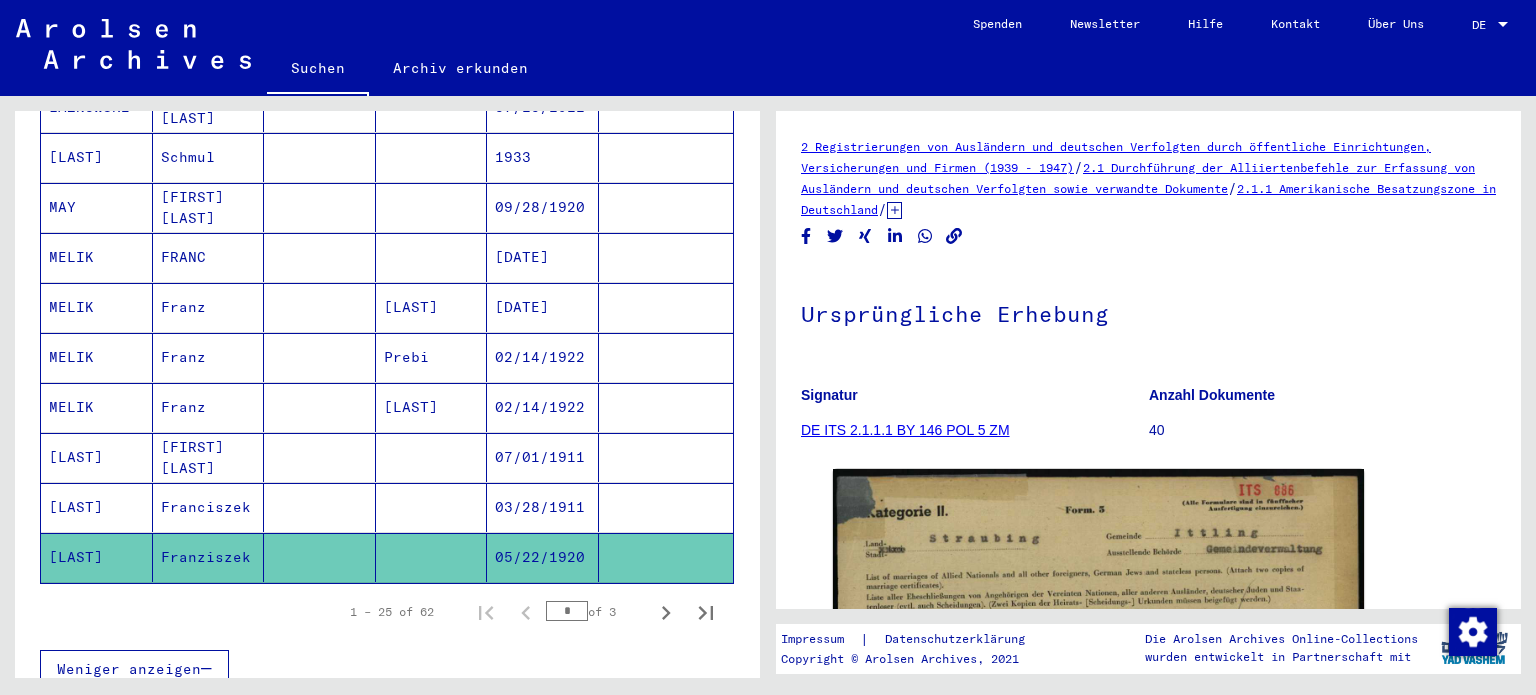 scroll, scrollTop: 184, scrollLeft: 0, axis: vertical 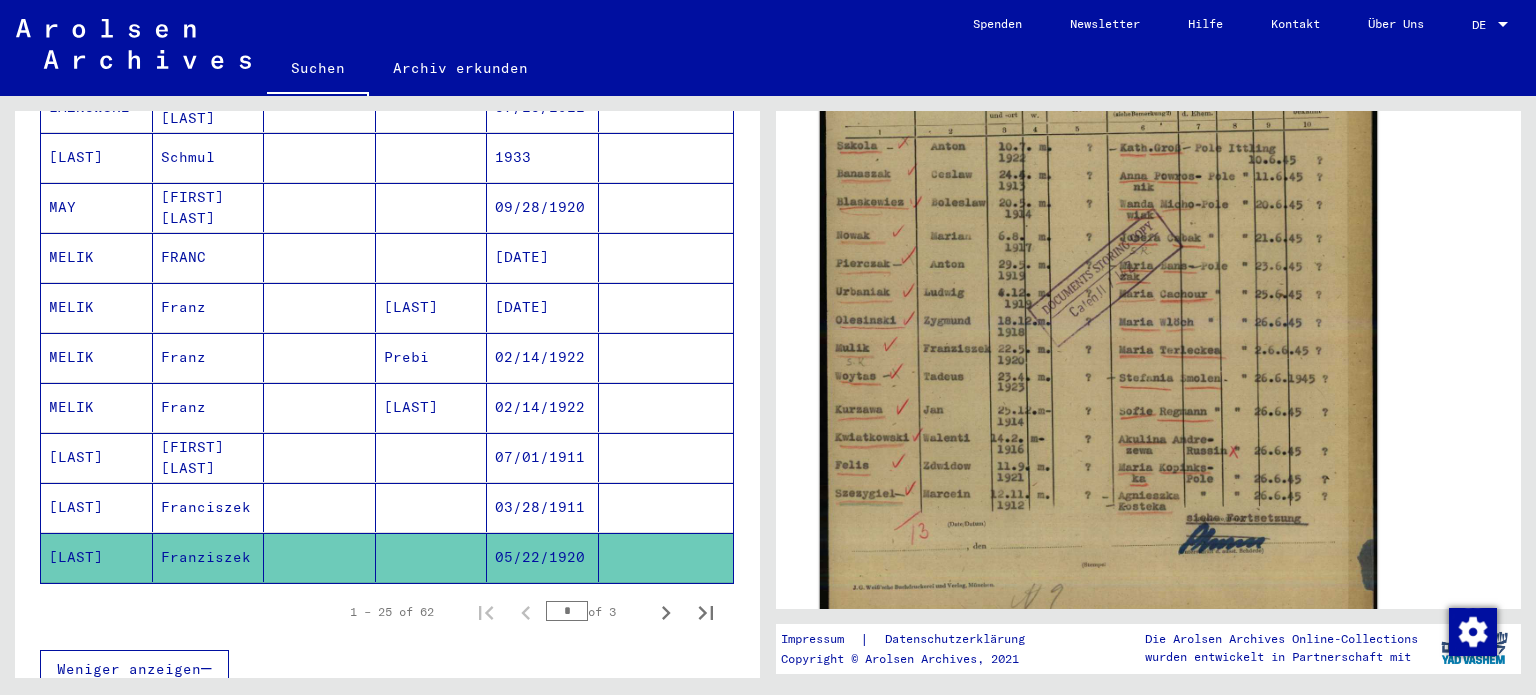 click 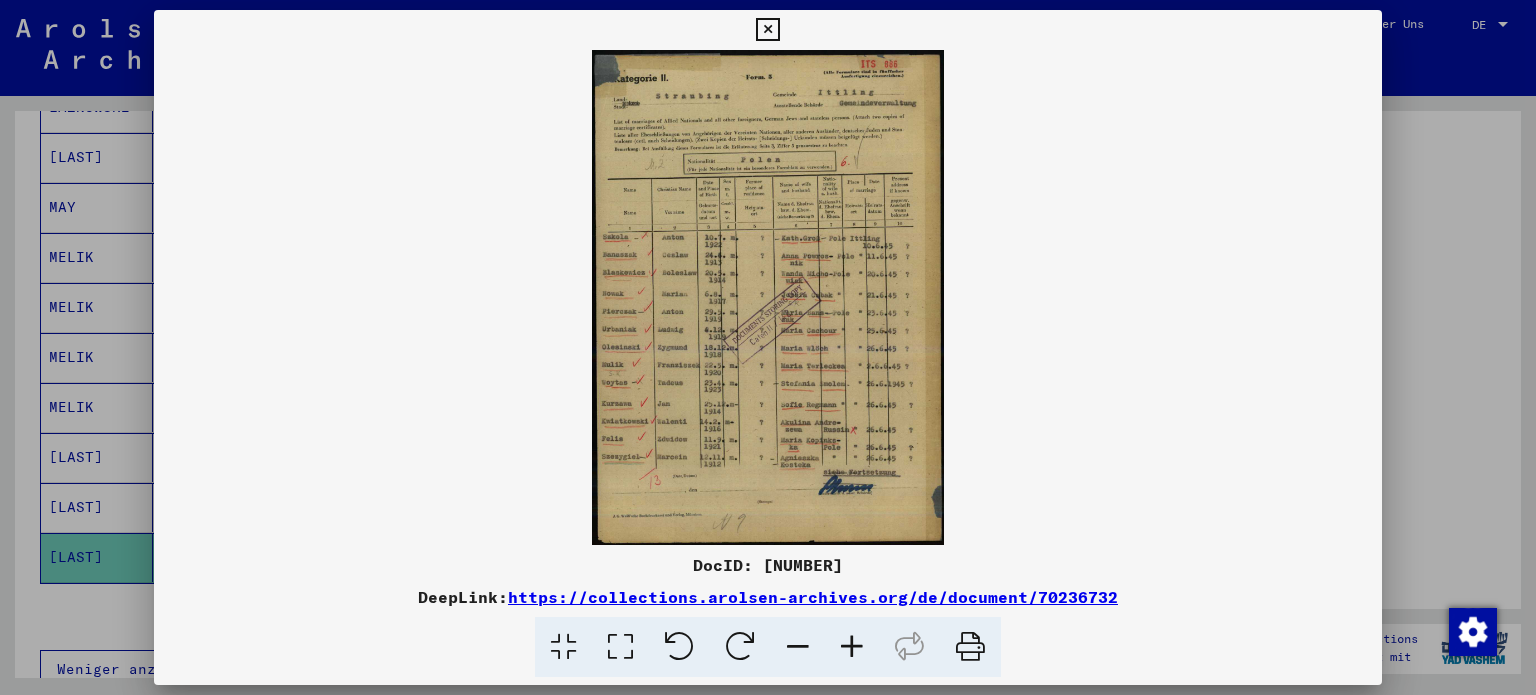 click at bounding box center [768, 347] 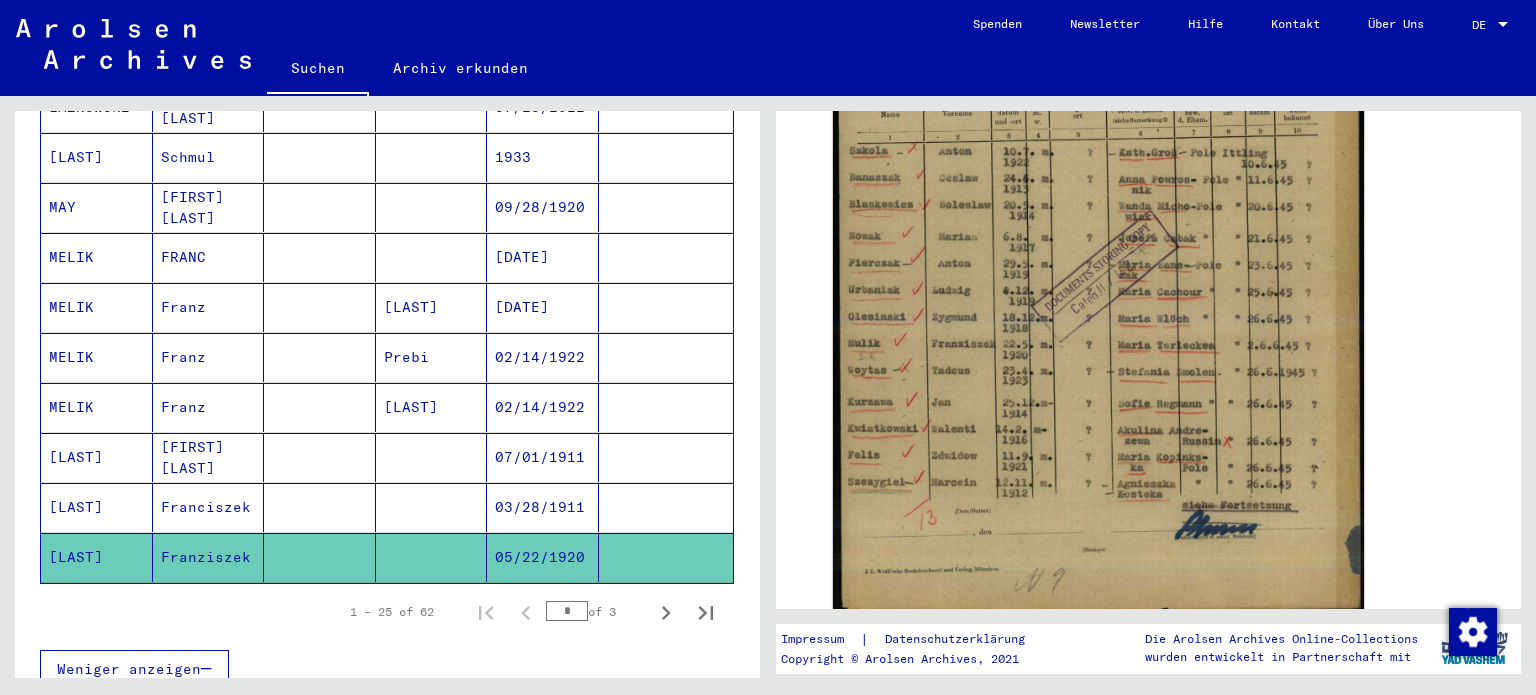 scroll, scrollTop: 1193, scrollLeft: 0, axis: vertical 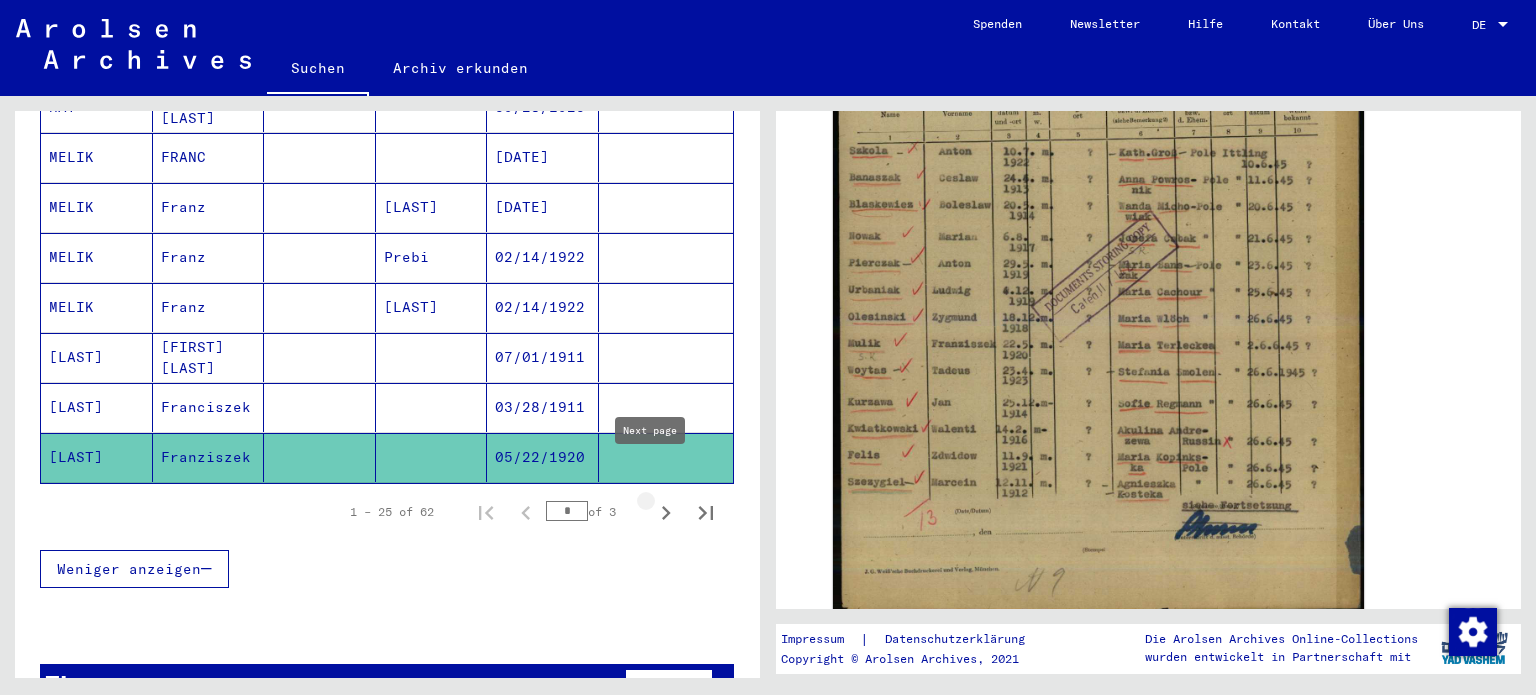 click 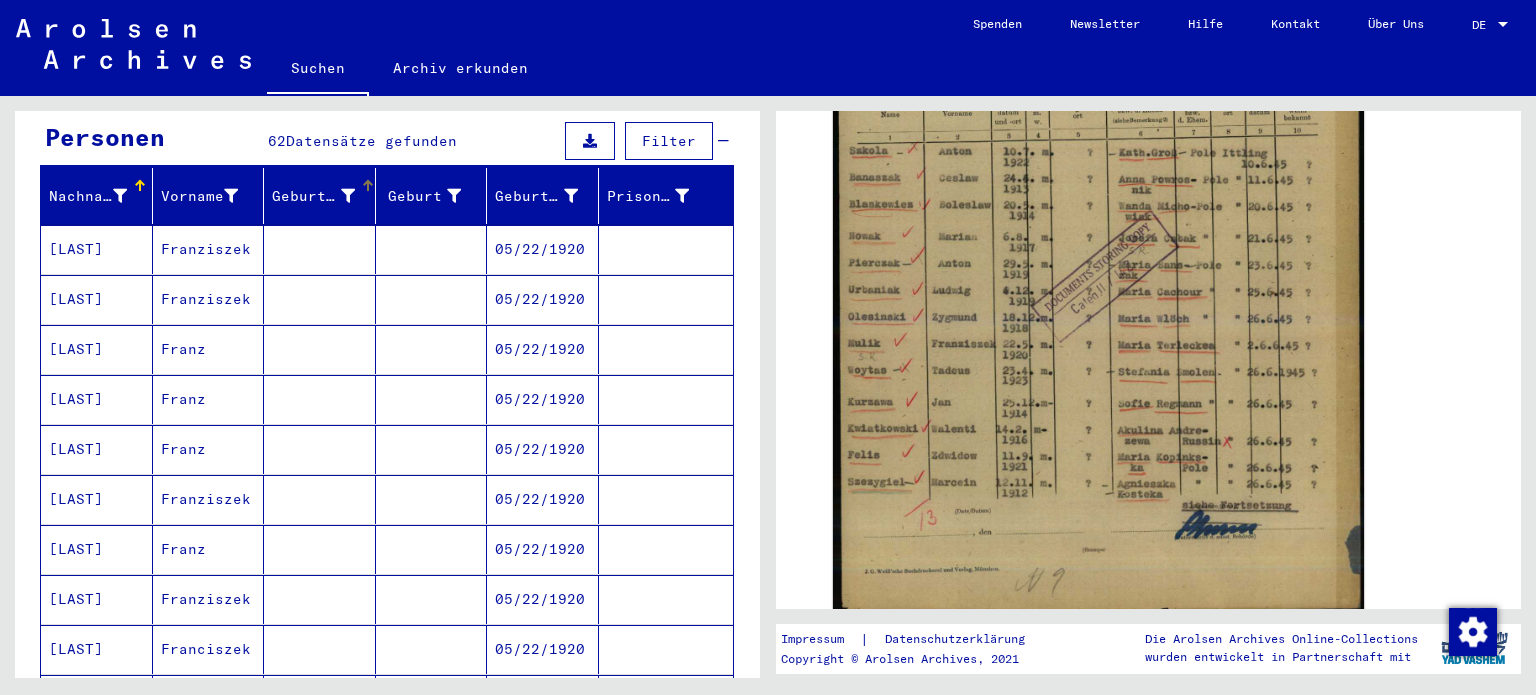 scroll, scrollTop: 93, scrollLeft: 0, axis: vertical 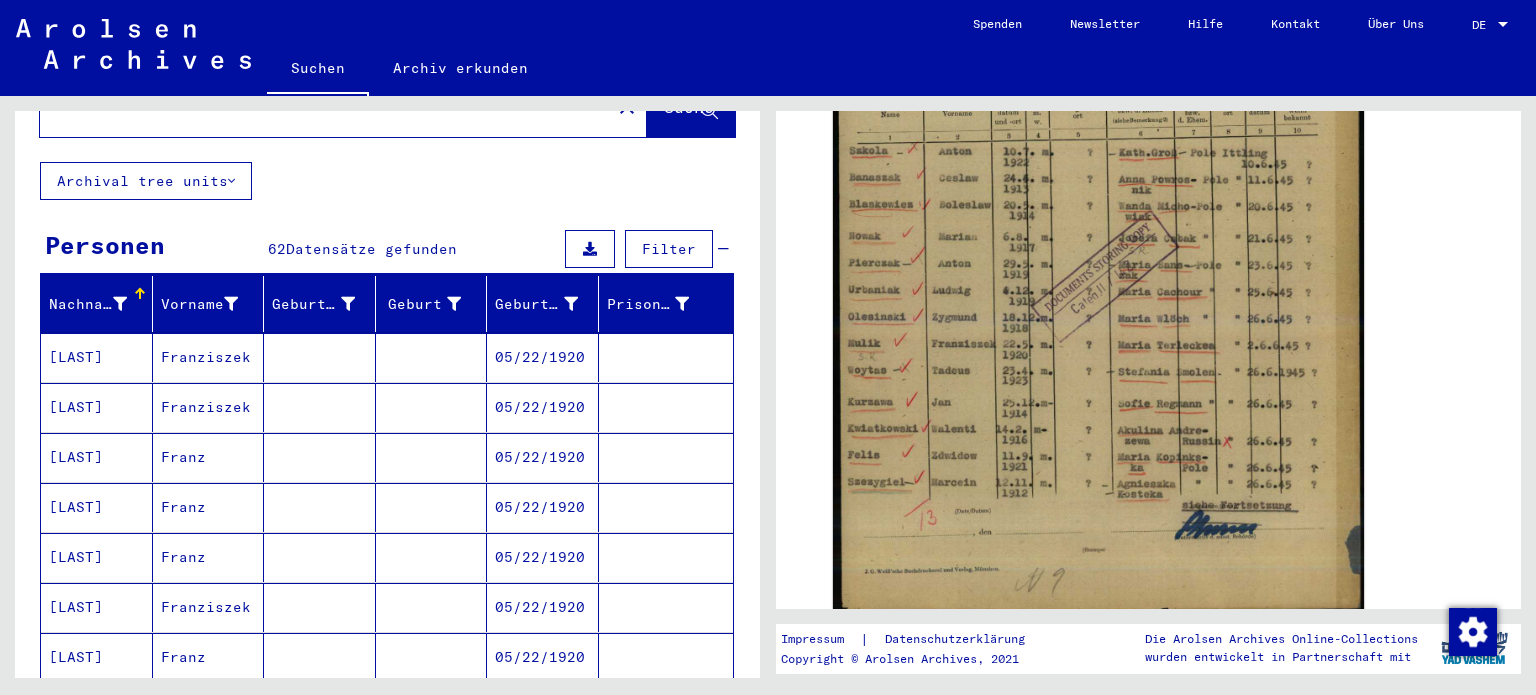 click on "Franziszek" at bounding box center (209, 407) 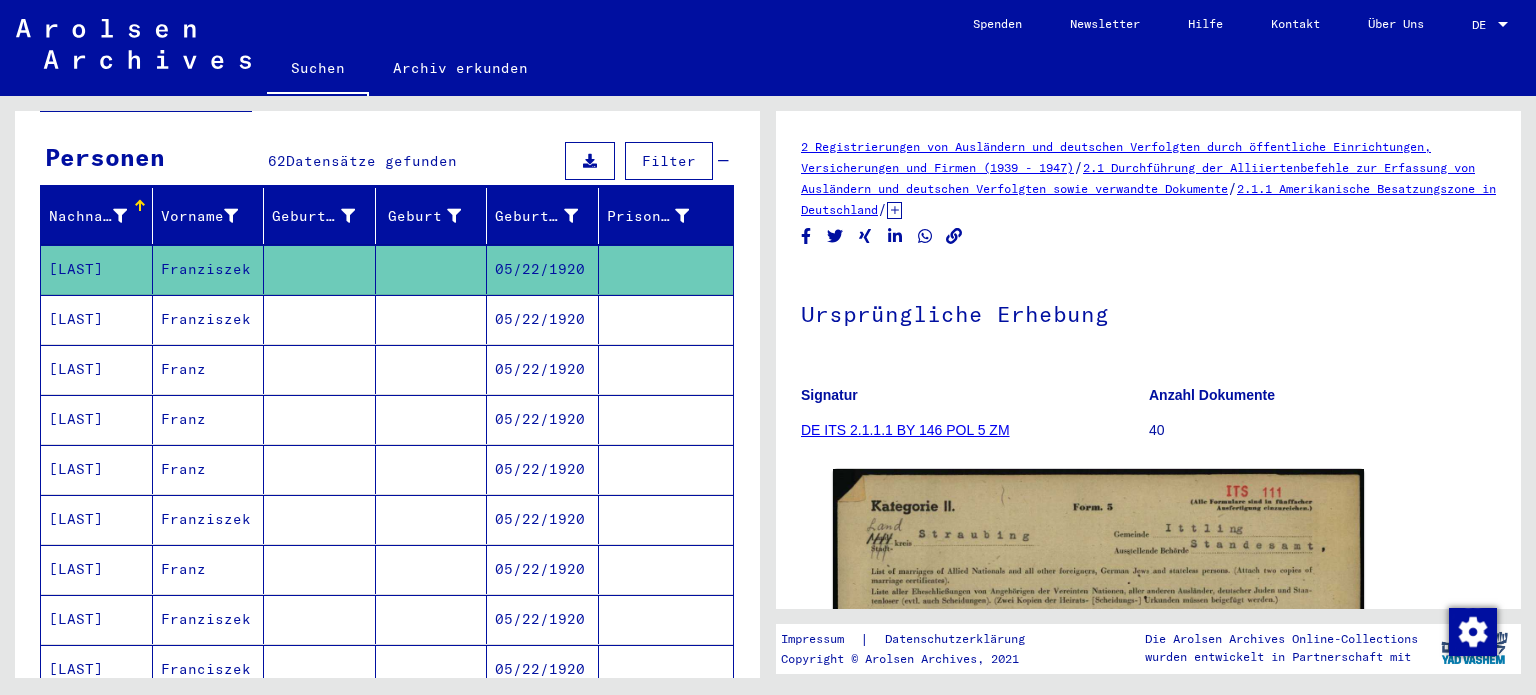 scroll, scrollTop: 0, scrollLeft: 0, axis: both 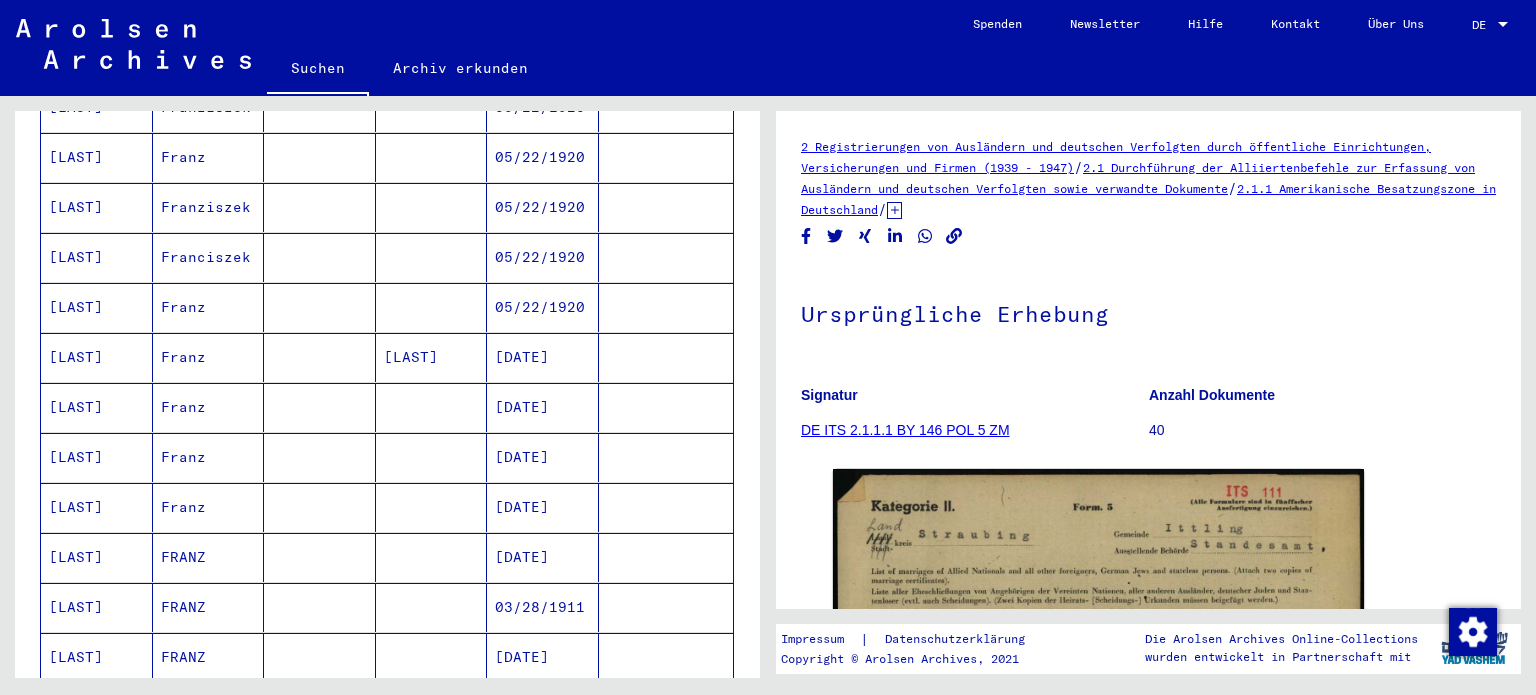click on "03/28/1911" at bounding box center (543, 657) 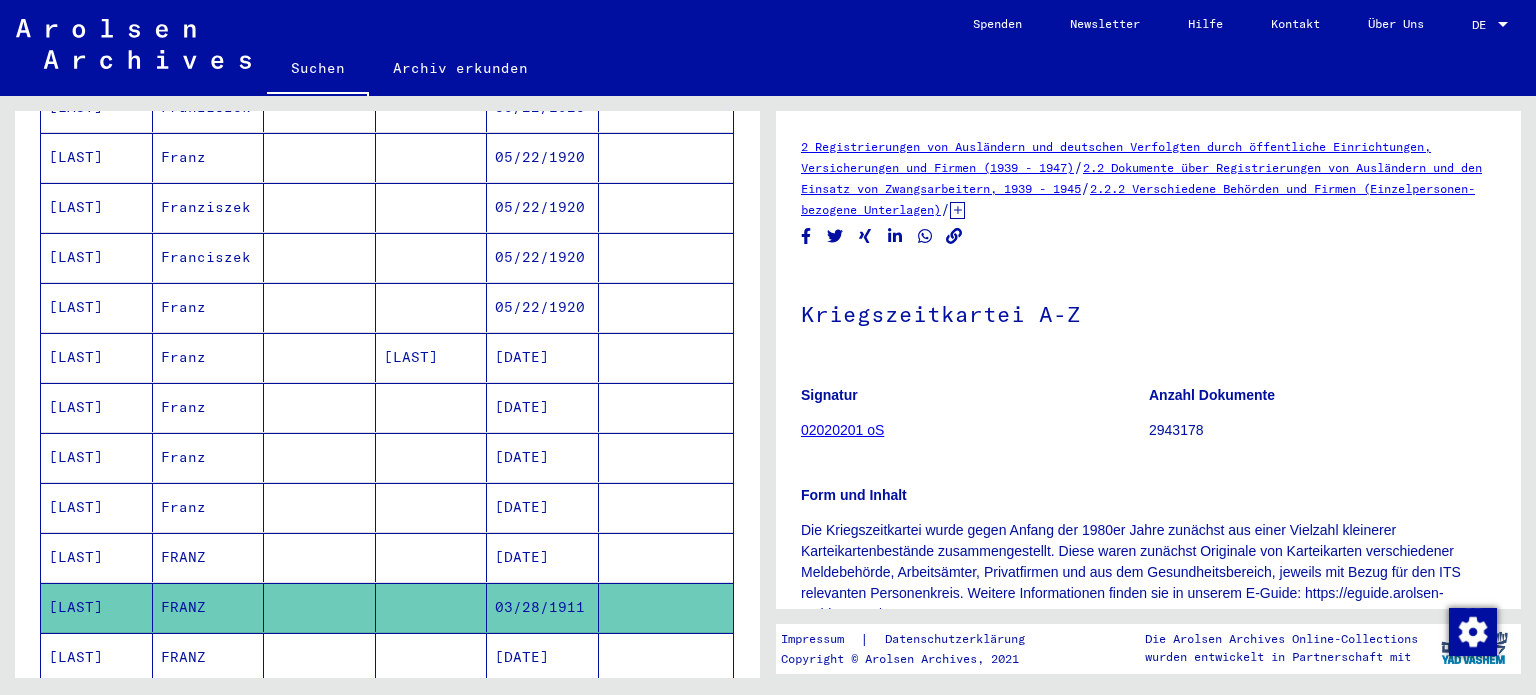 scroll, scrollTop: 0, scrollLeft: 0, axis: both 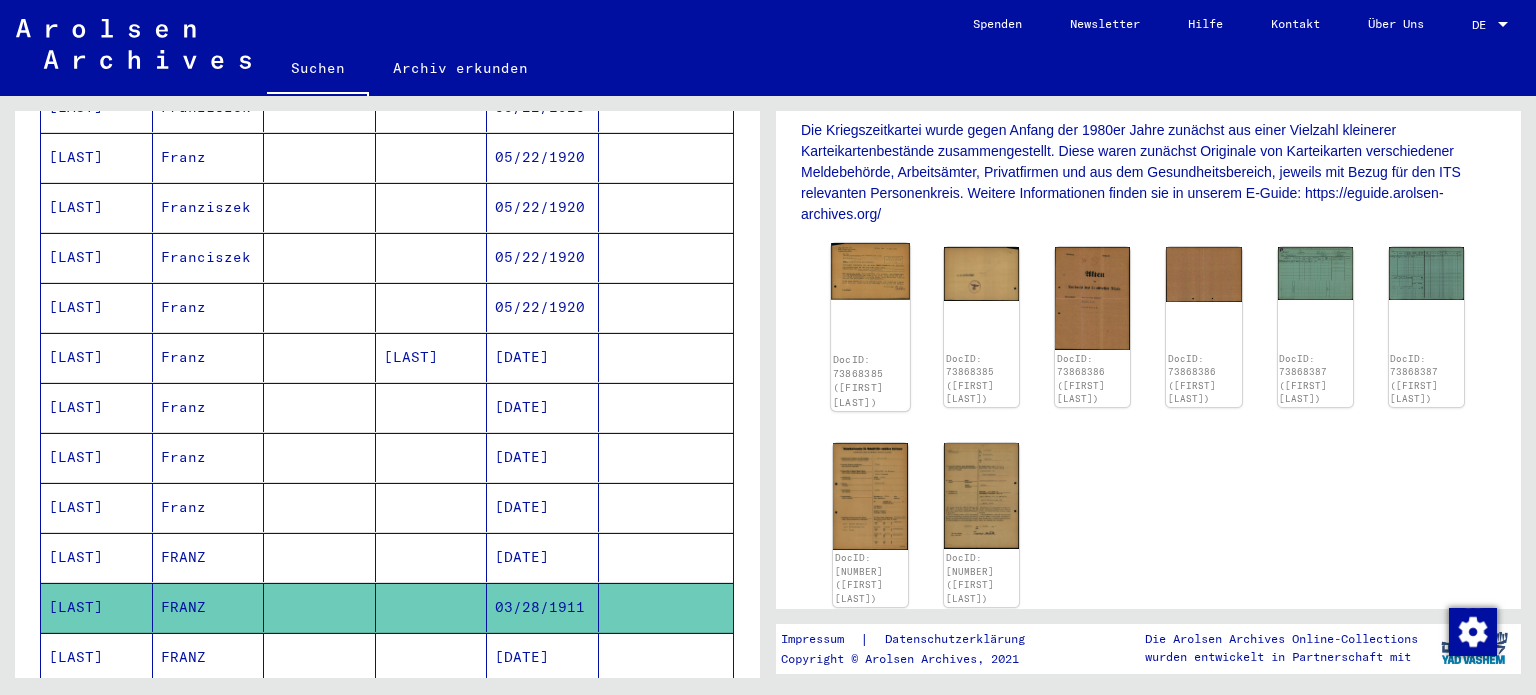 click 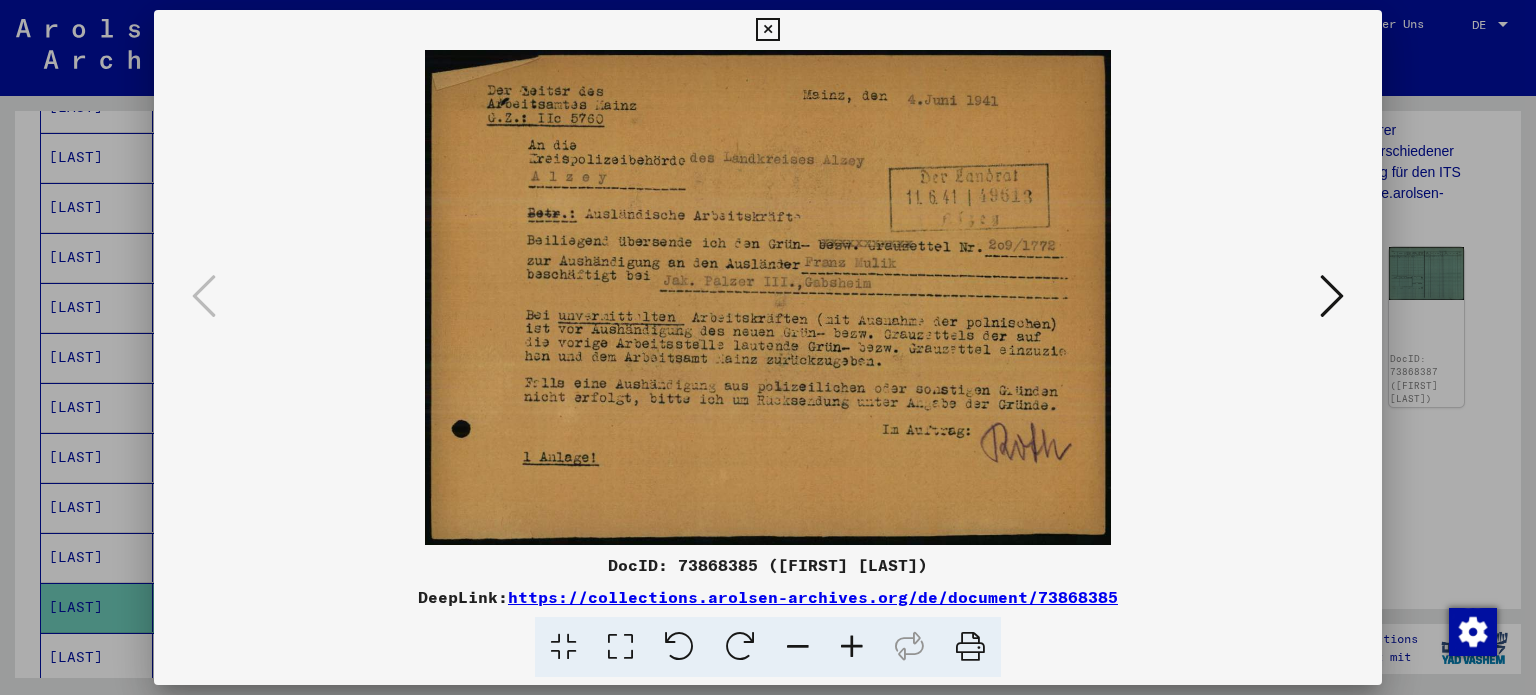 click at bounding box center (768, 297) 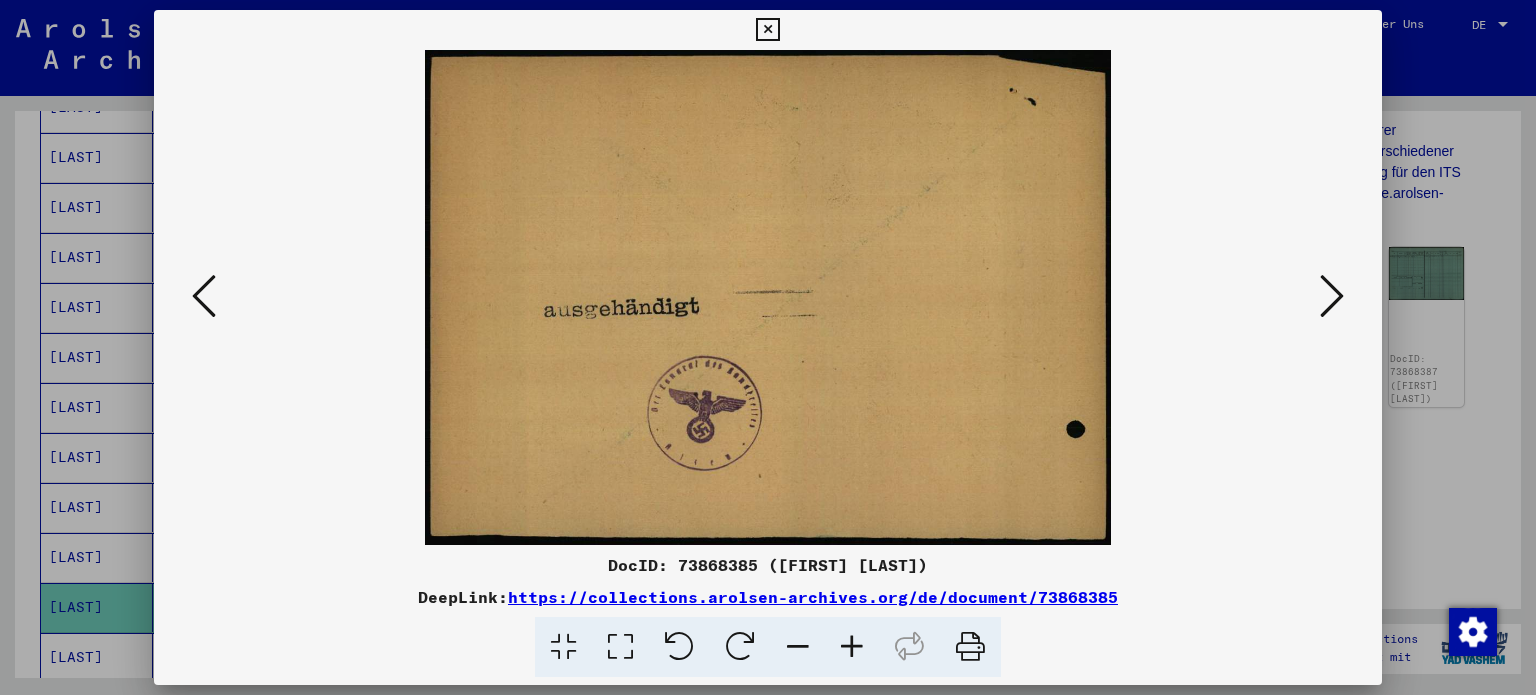 click at bounding box center [1332, 296] 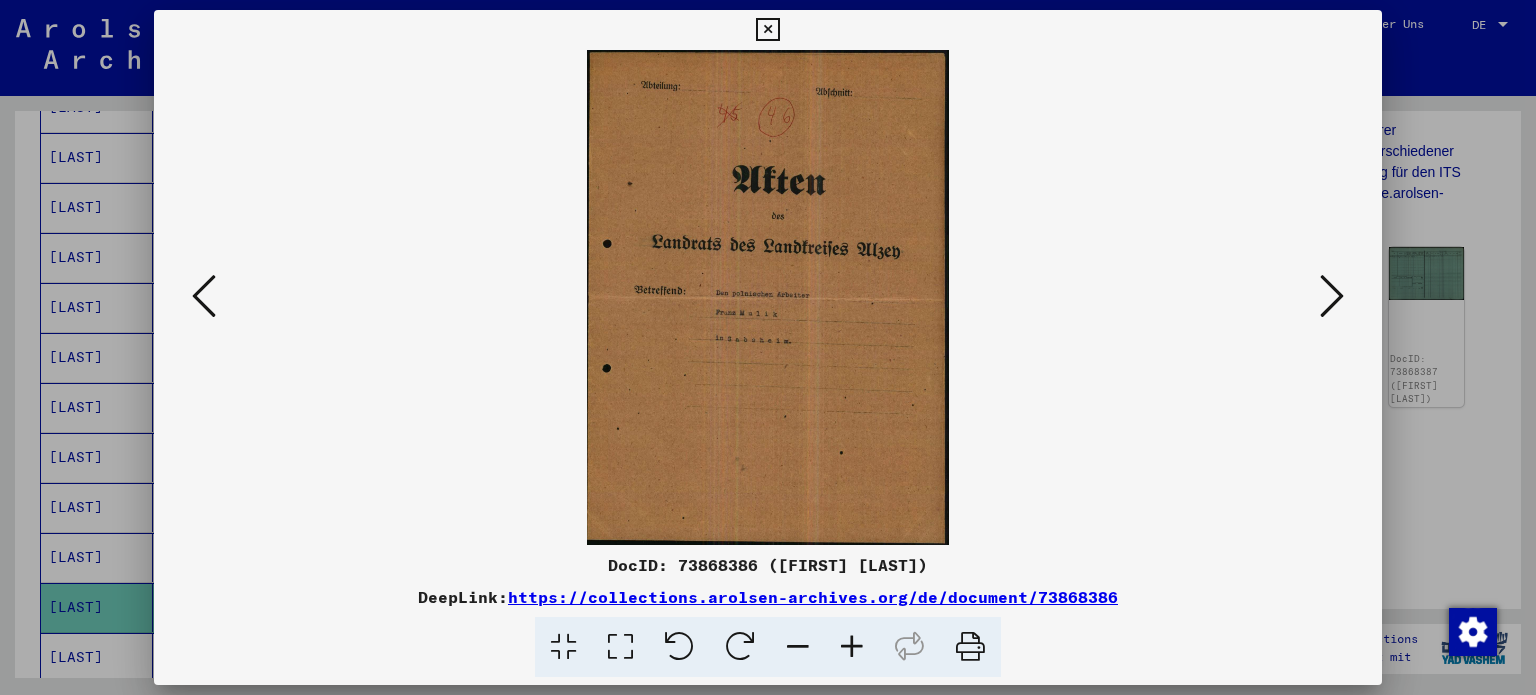 click at bounding box center [1332, 296] 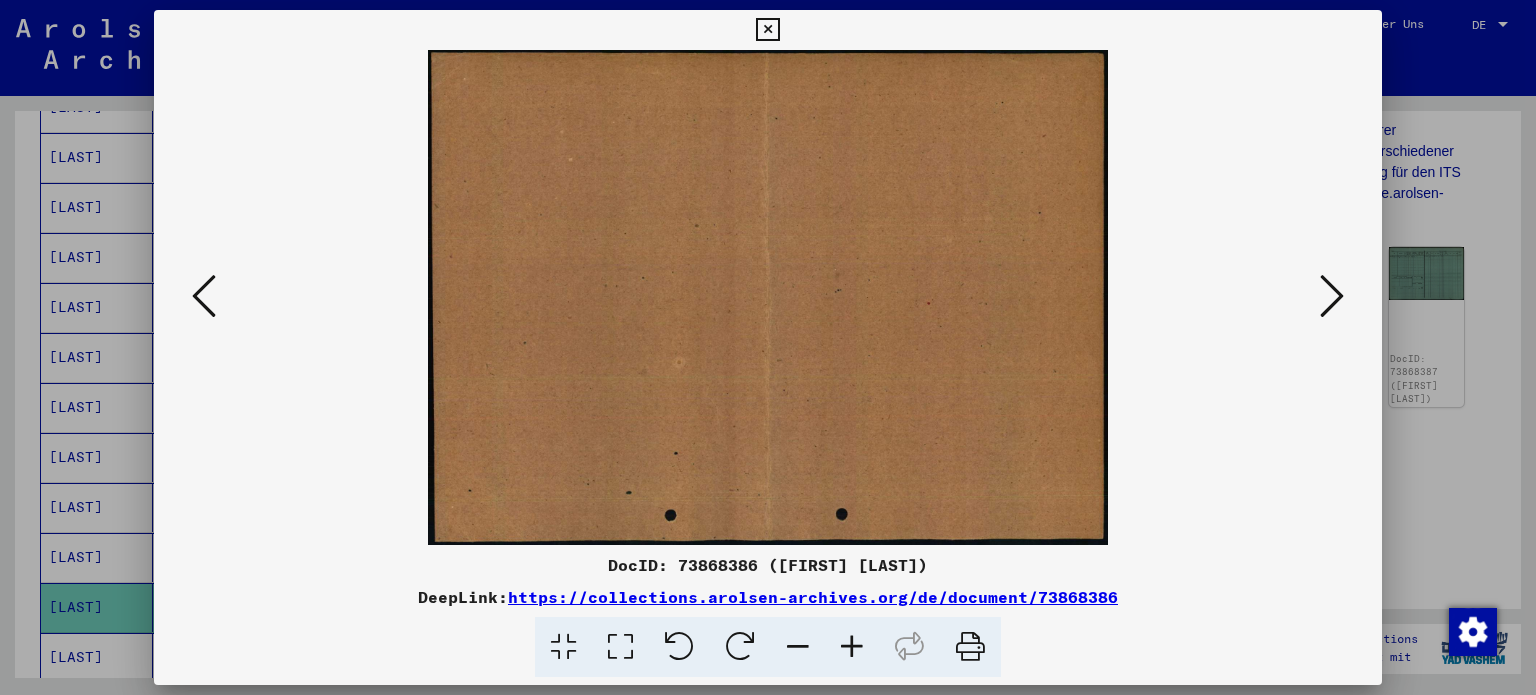 click at bounding box center (1332, 296) 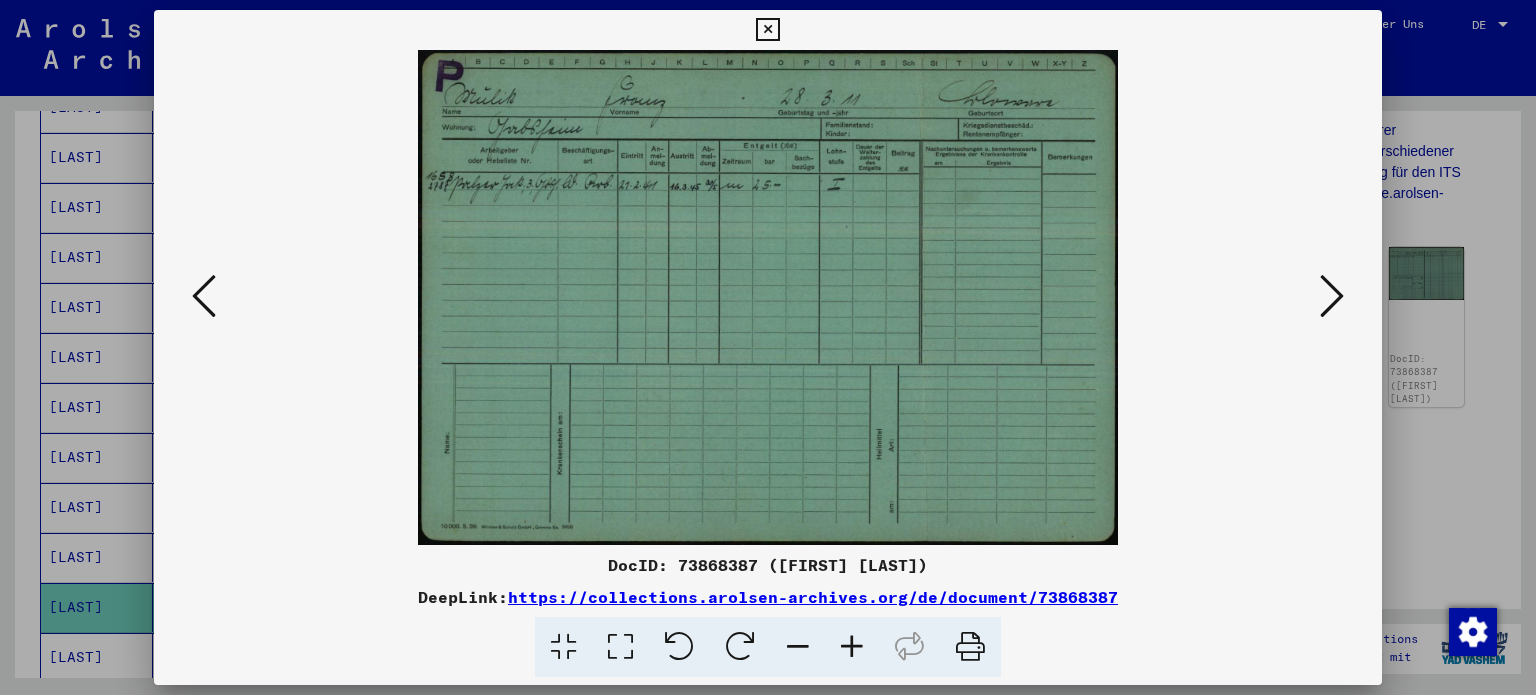 click at bounding box center (1332, 296) 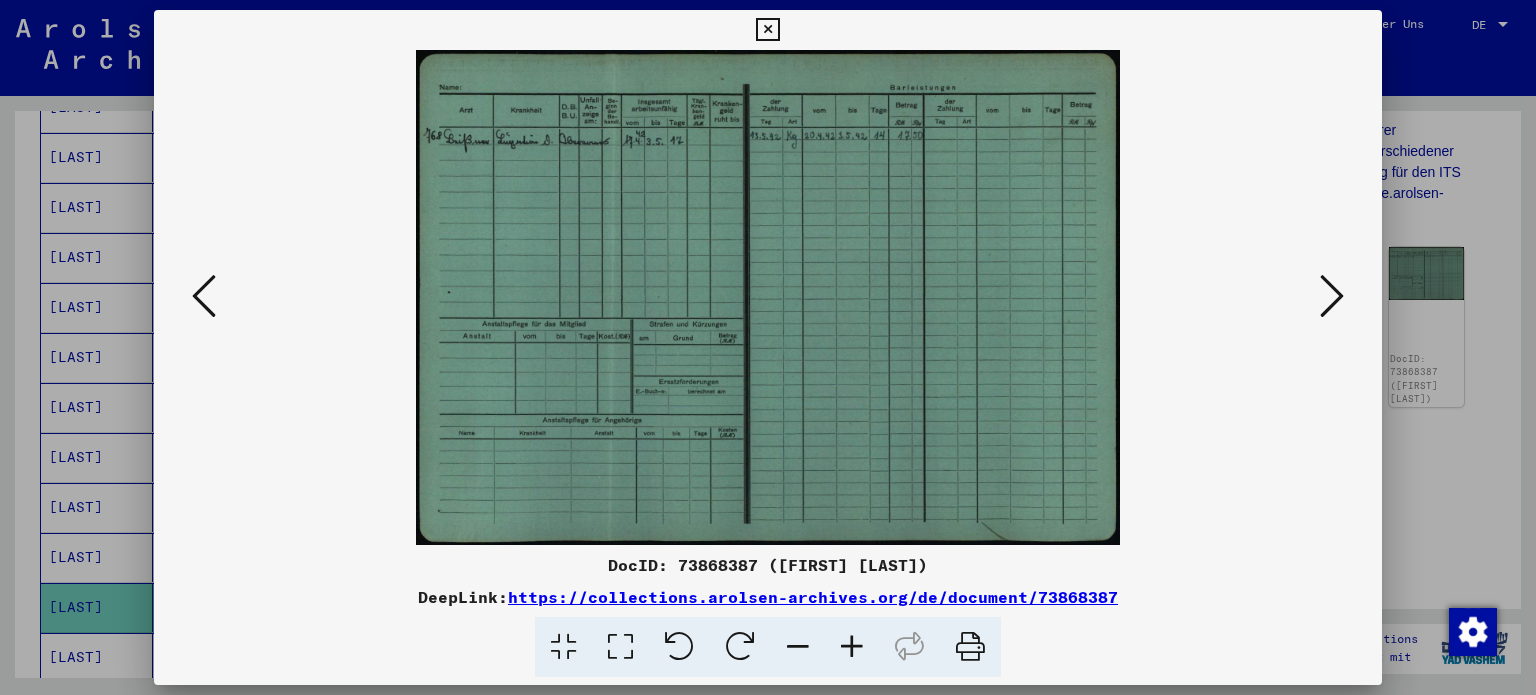 click at bounding box center [1332, 296] 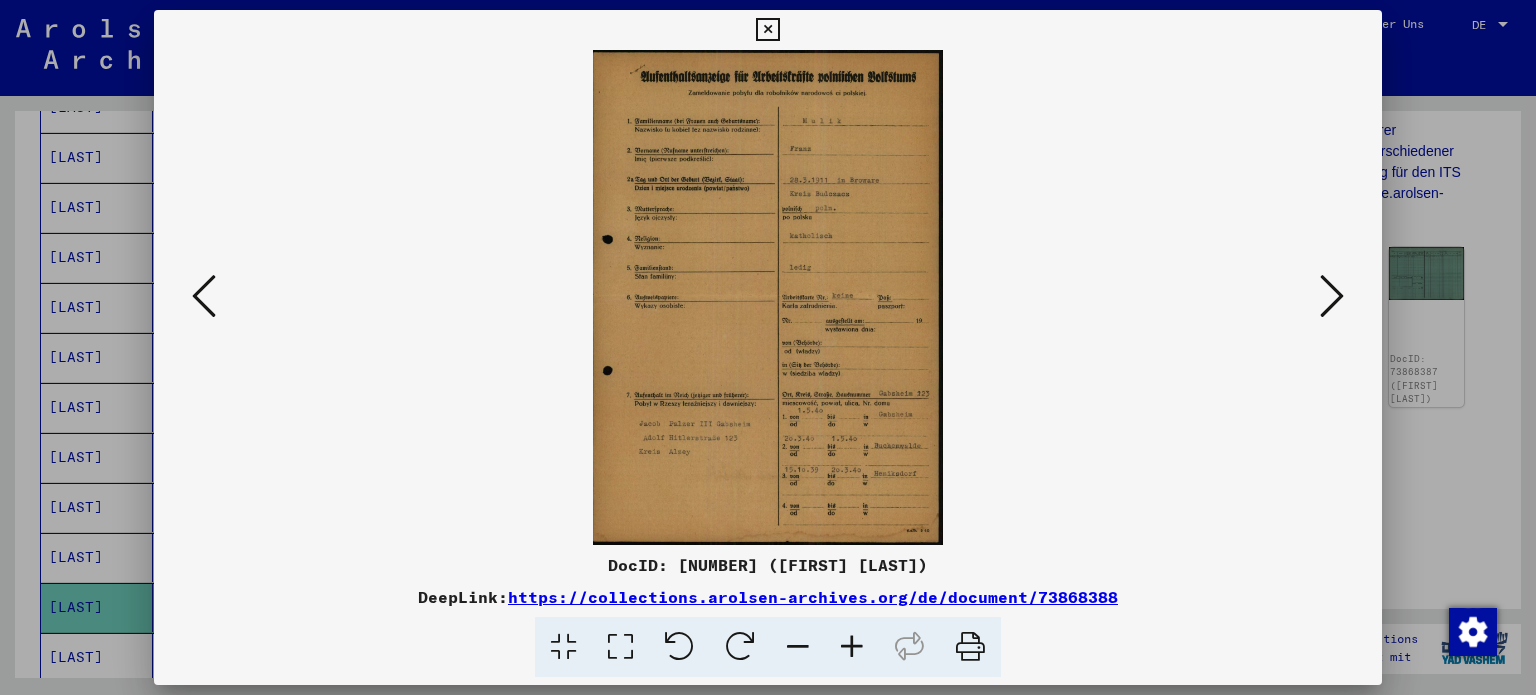 click at bounding box center [1332, 296] 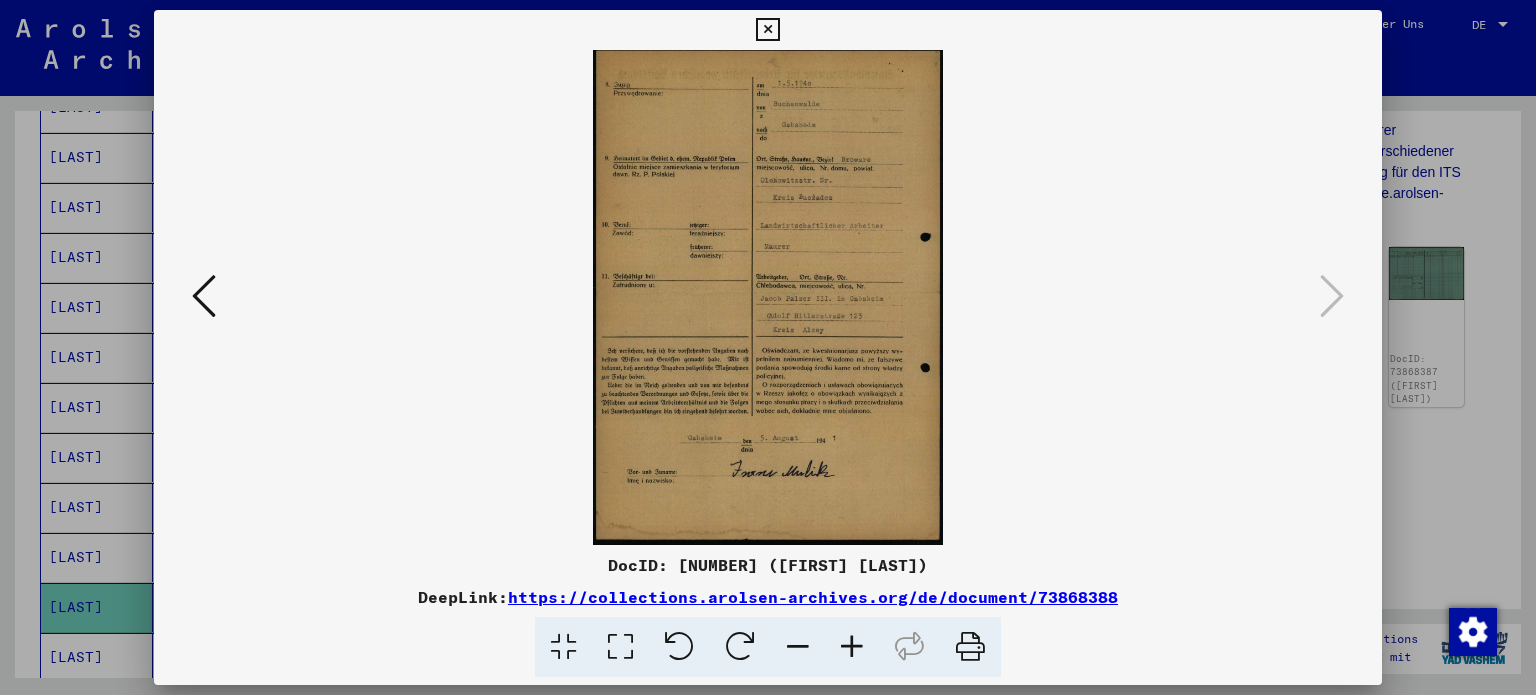 click at bounding box center (768, 347) 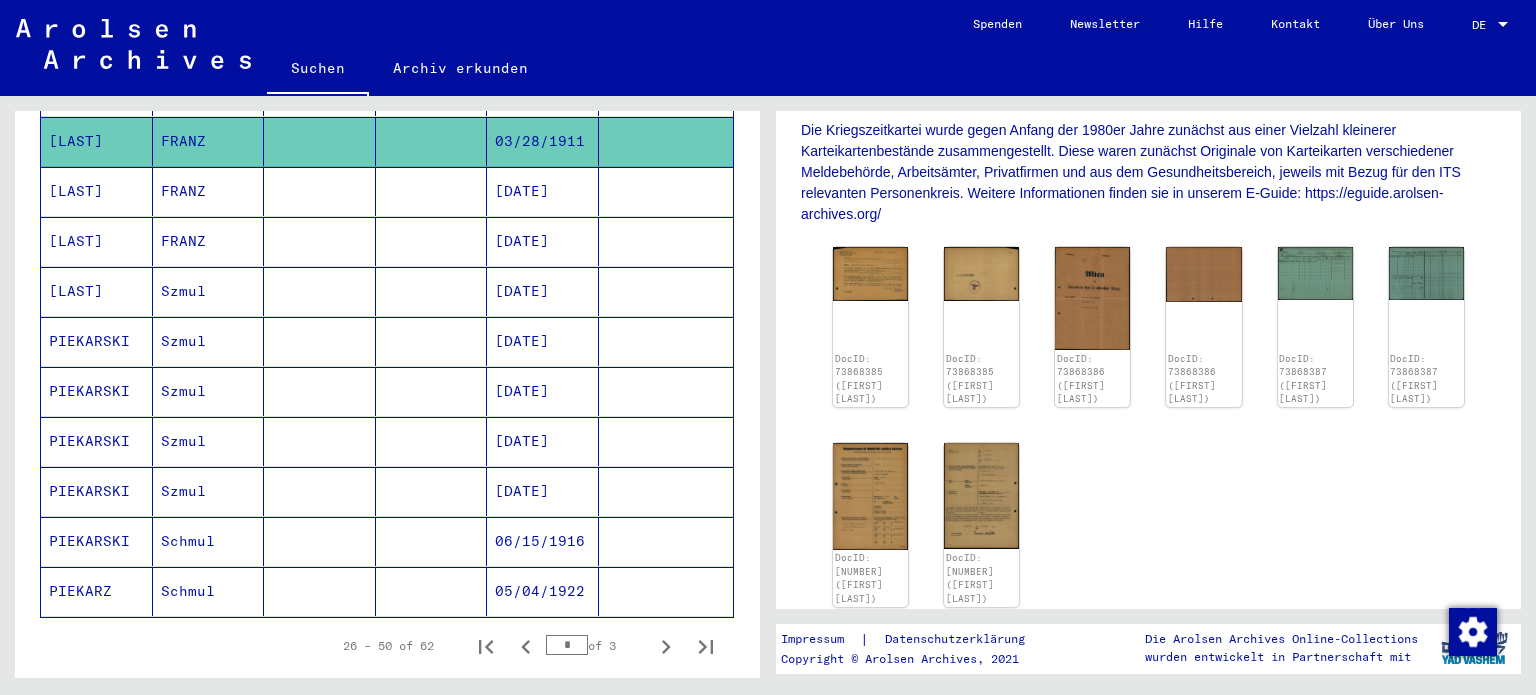 scroll, scrollTop: 1093, scrollLeft: 0, axis: vertical 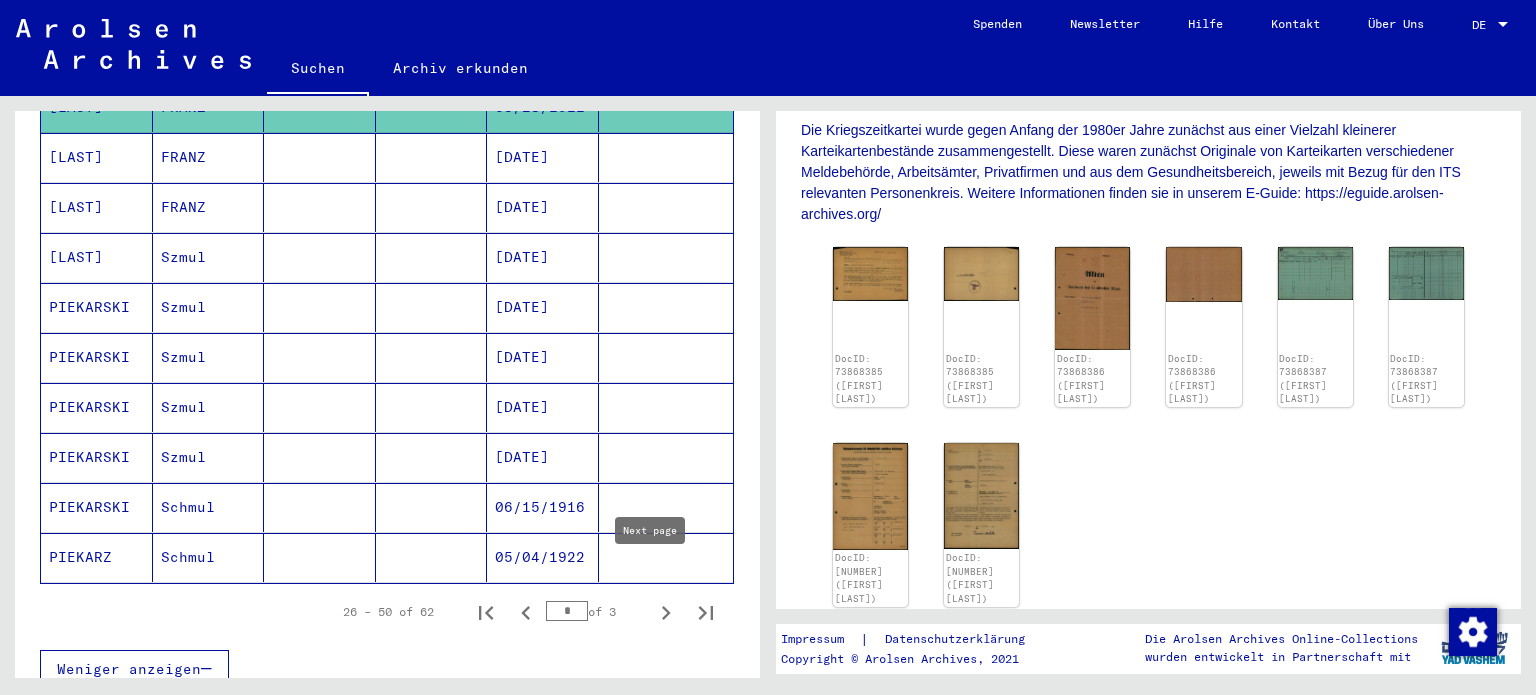 click 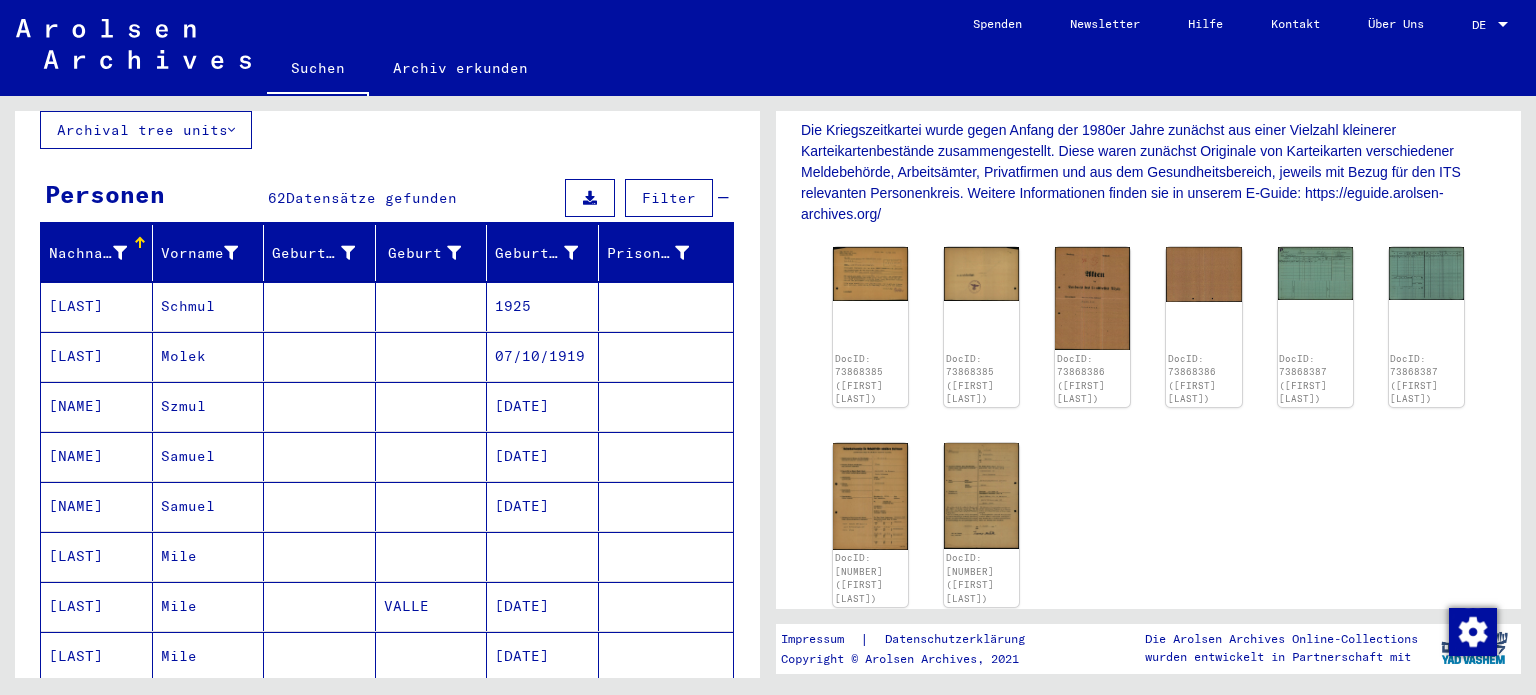 scroll, scrollTop: 0, scrollLeft: 0, axis: both 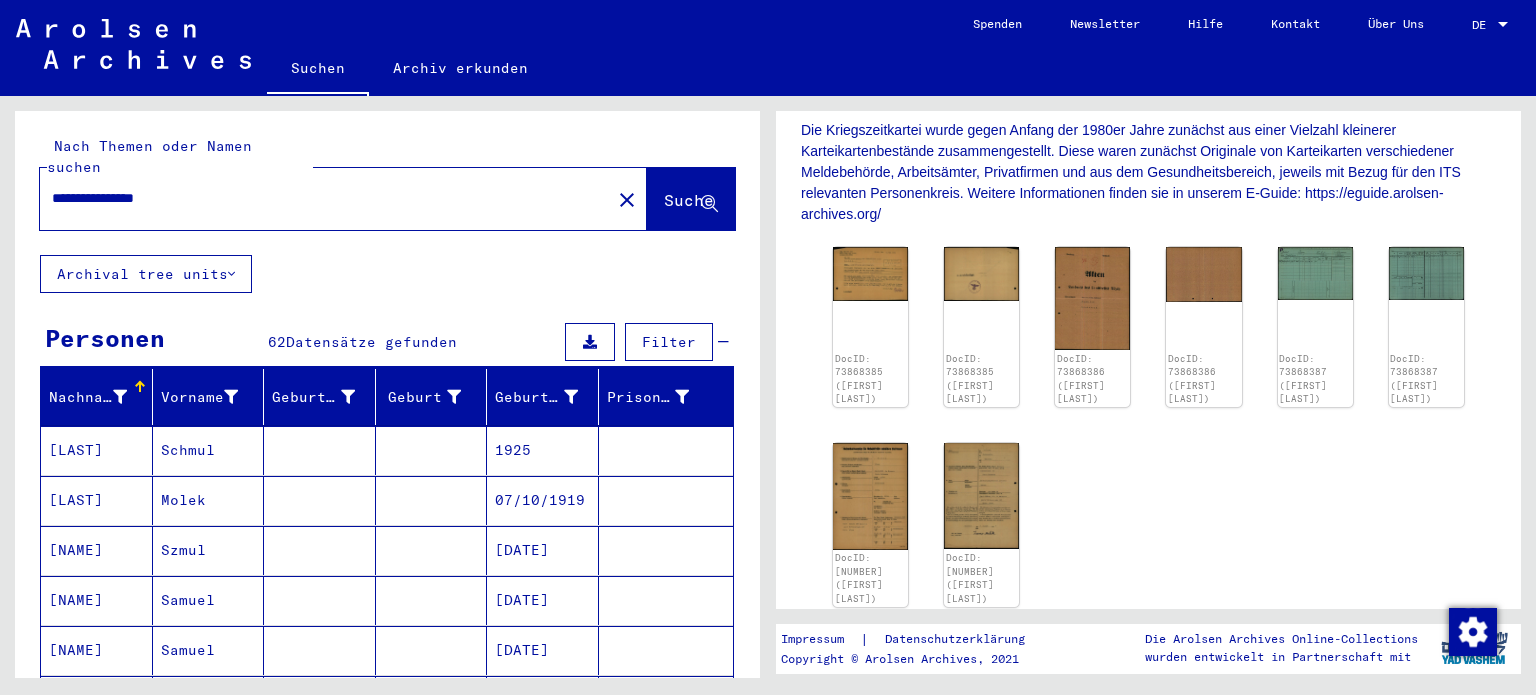 drag, startPoint x: 202, startPoint y: 188, endPoint x: 41, endPoint y: 192, distance: 161.04968 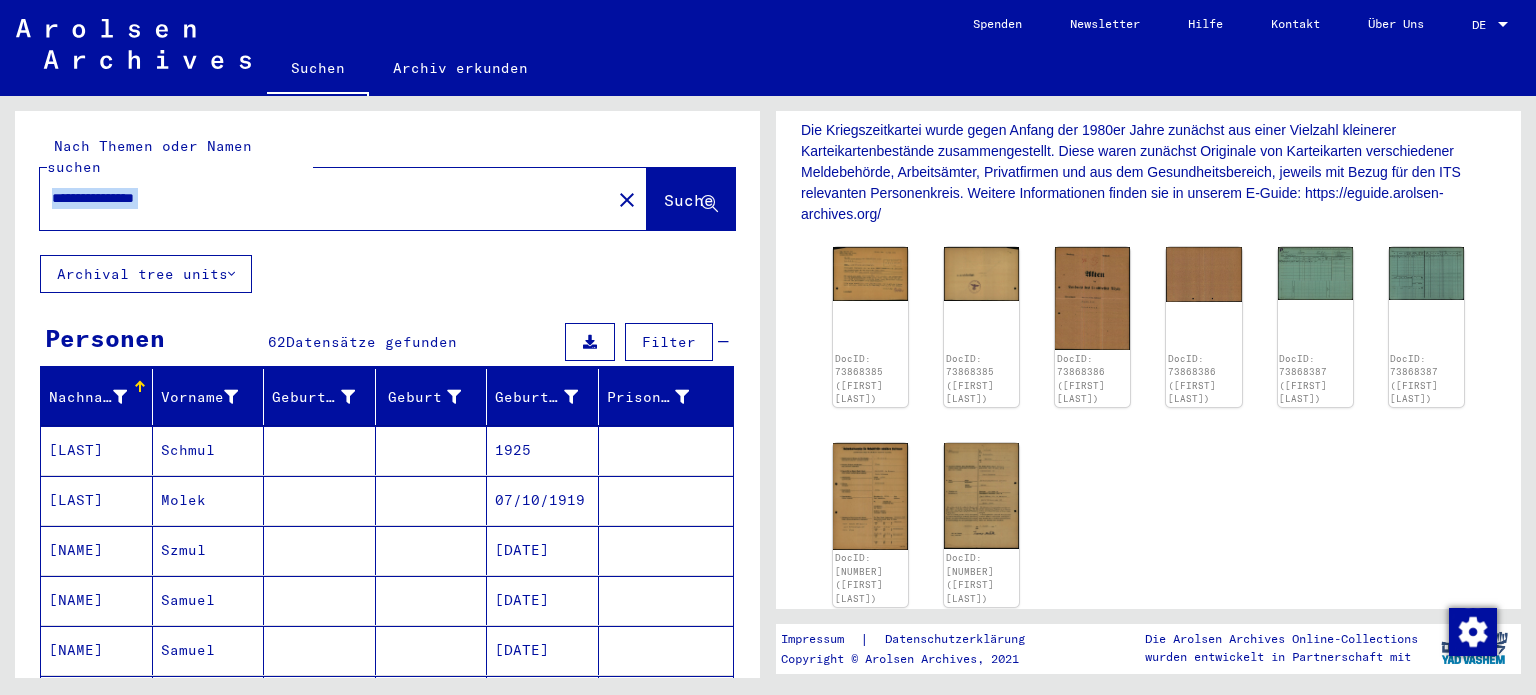 drag, startPoint x: 192, startPoint y: 188, endPoint x: 151, endPoint y: 188, distance: 41 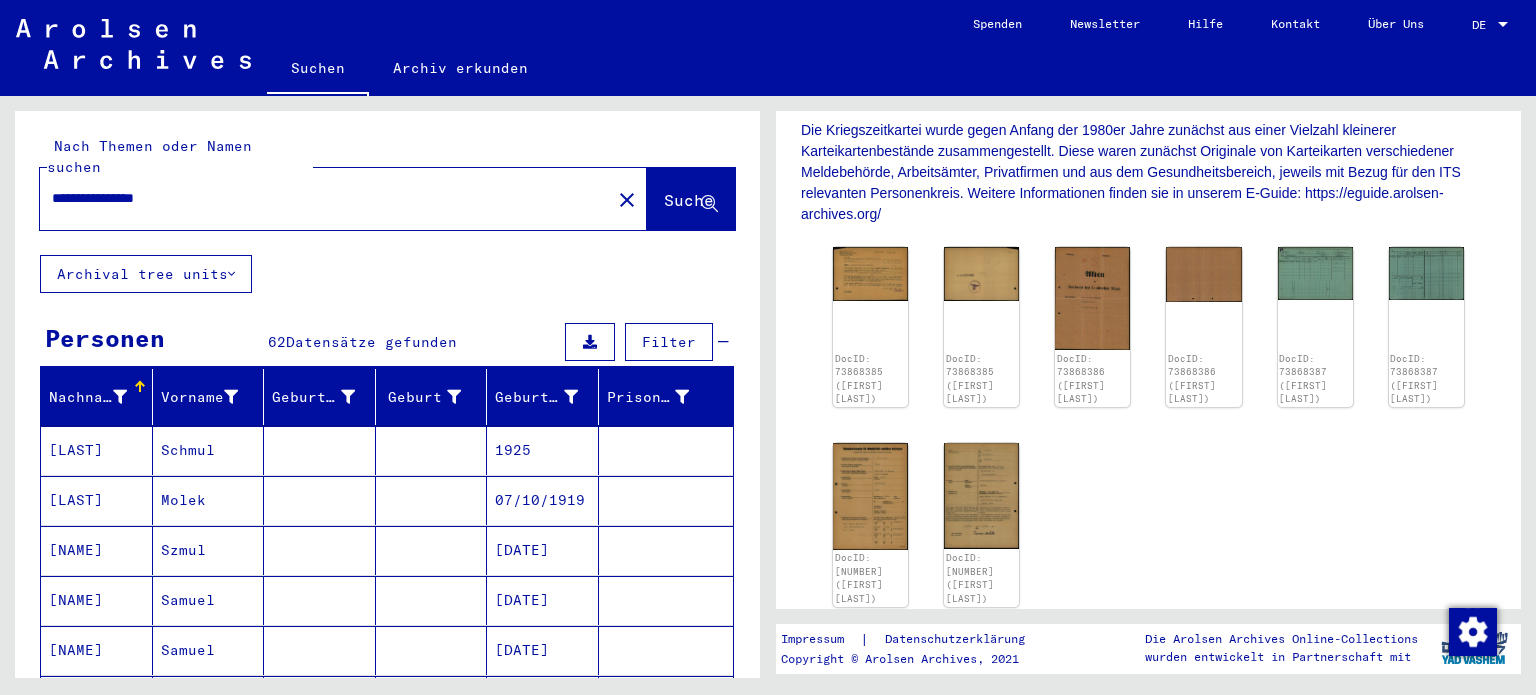 click on "**********" at bounding box center (325, 198) 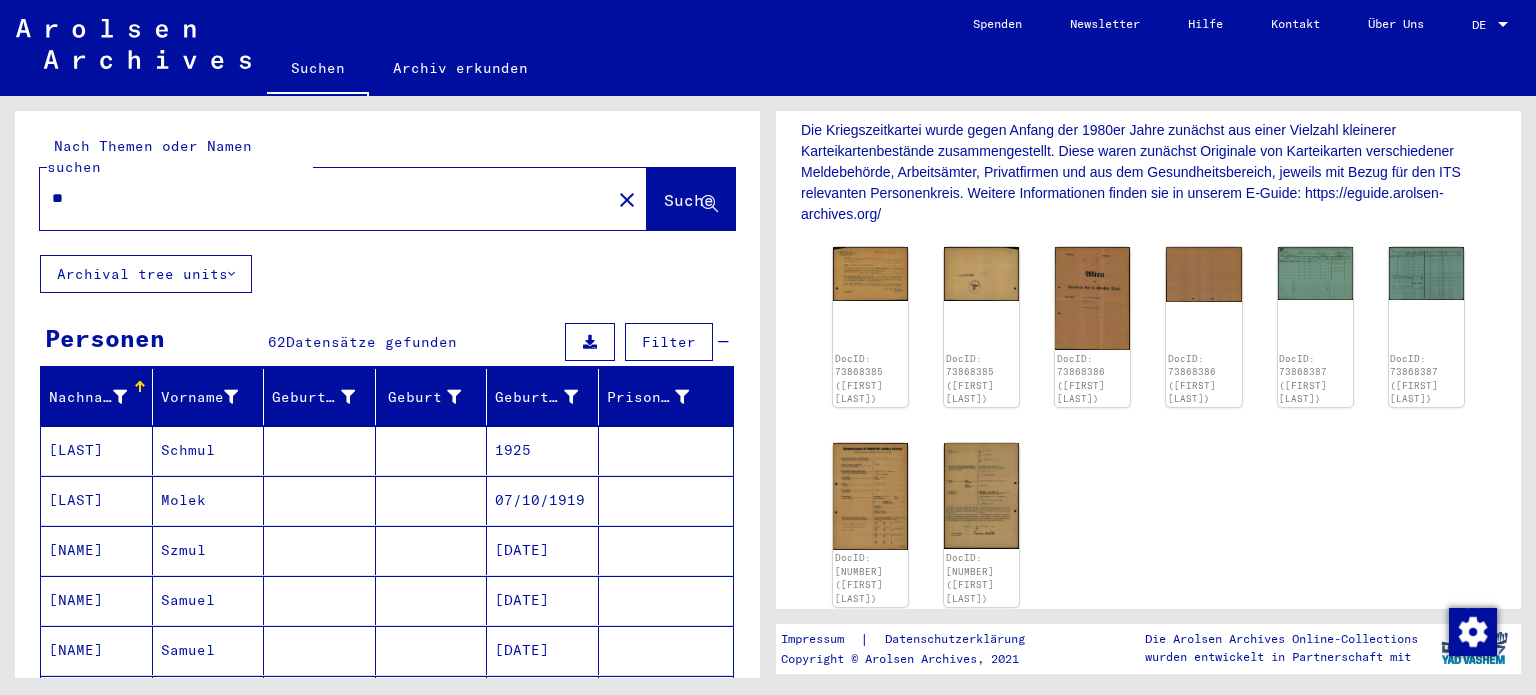 type on "*" 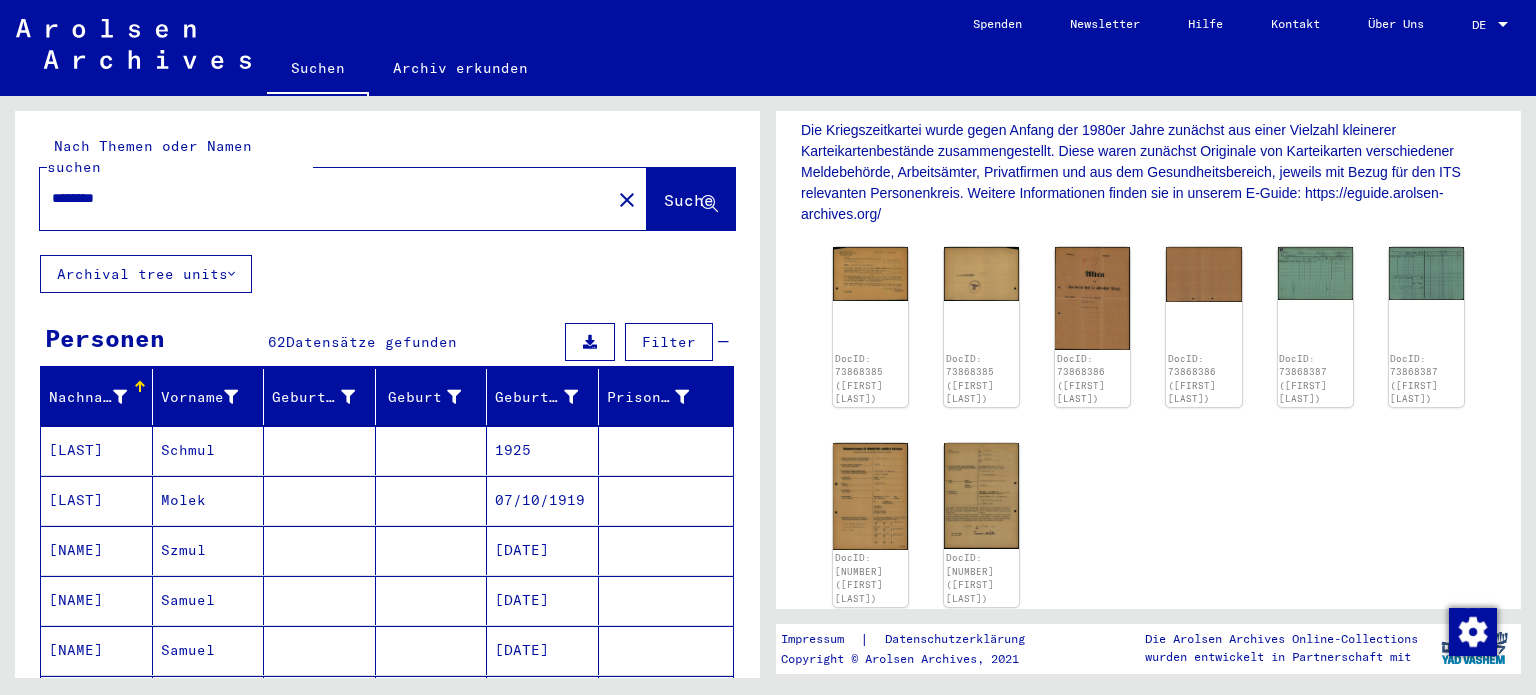 type on "********" 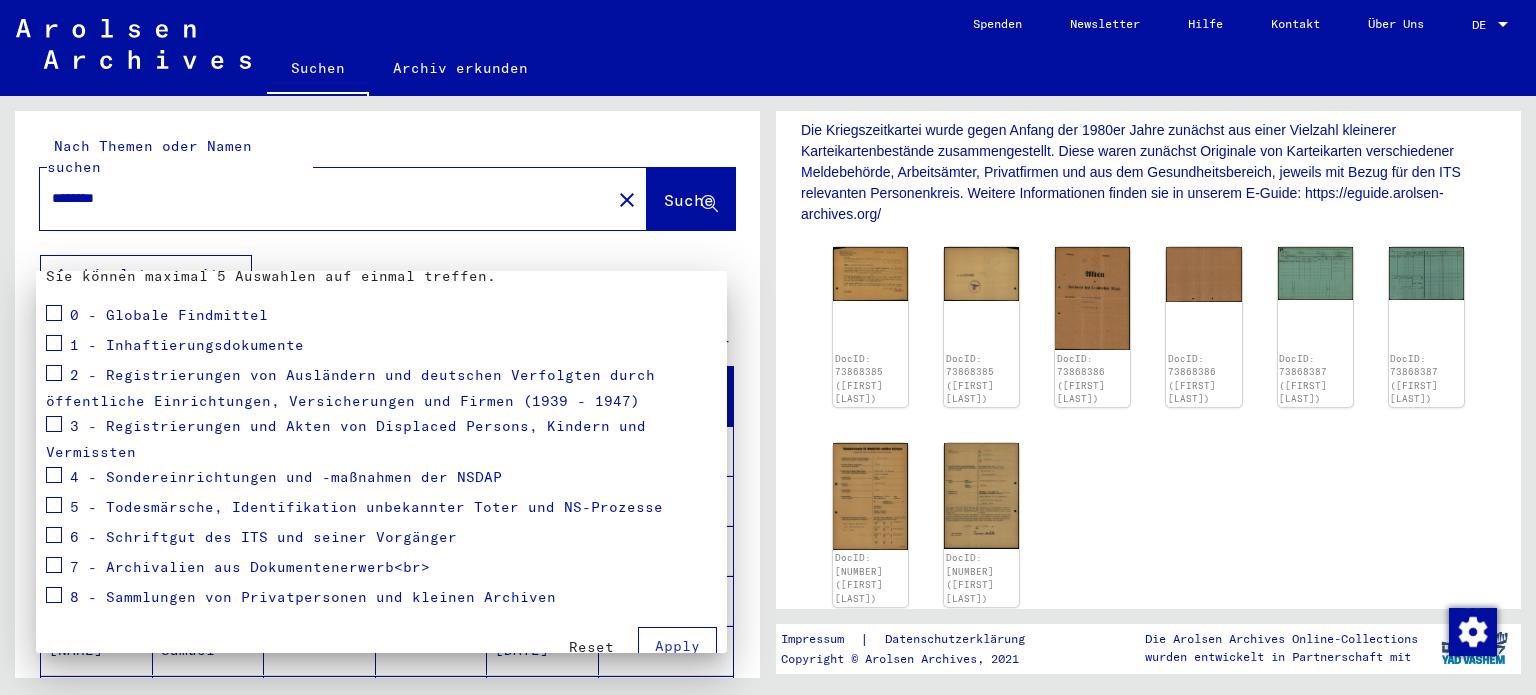 scroll, scrollTop: 220, scrollLeft: 0, axis: vertical 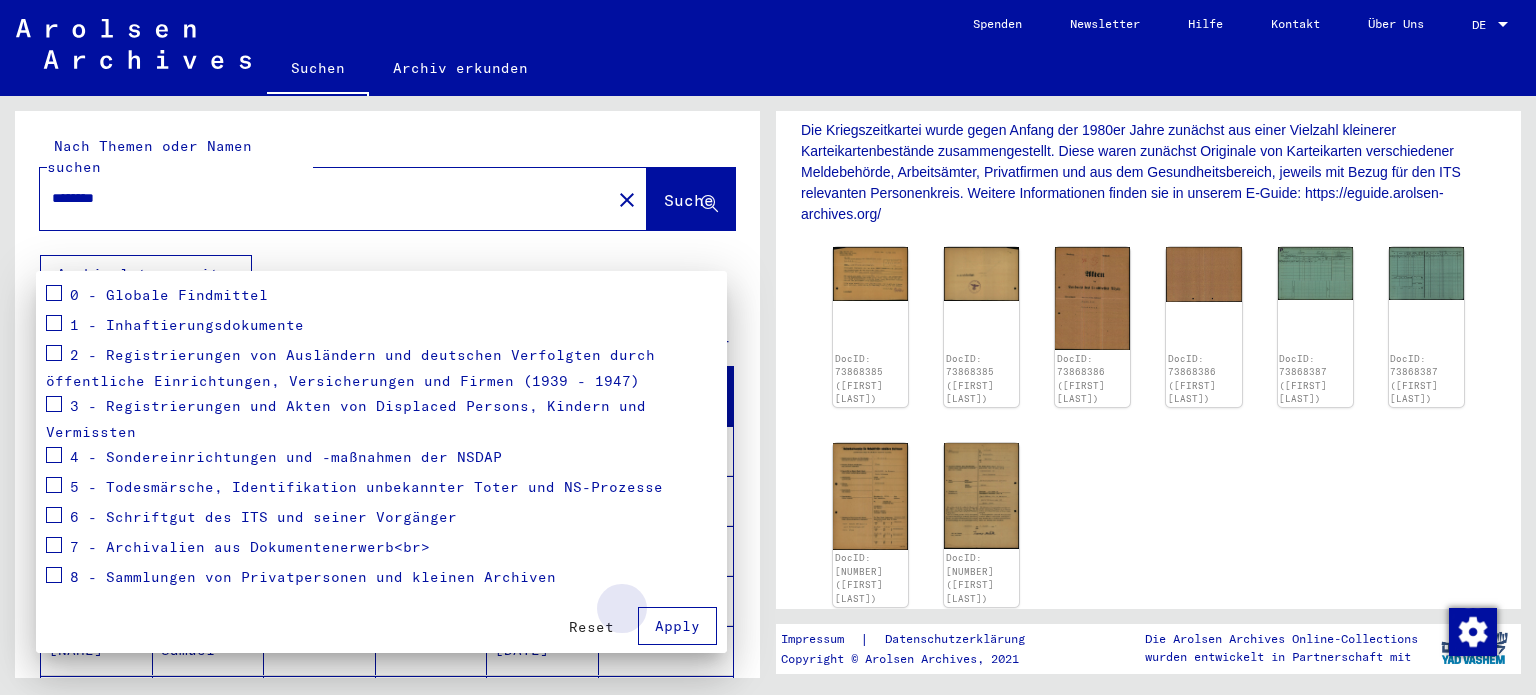 click on "Apply" at bounding box center [677, 626] 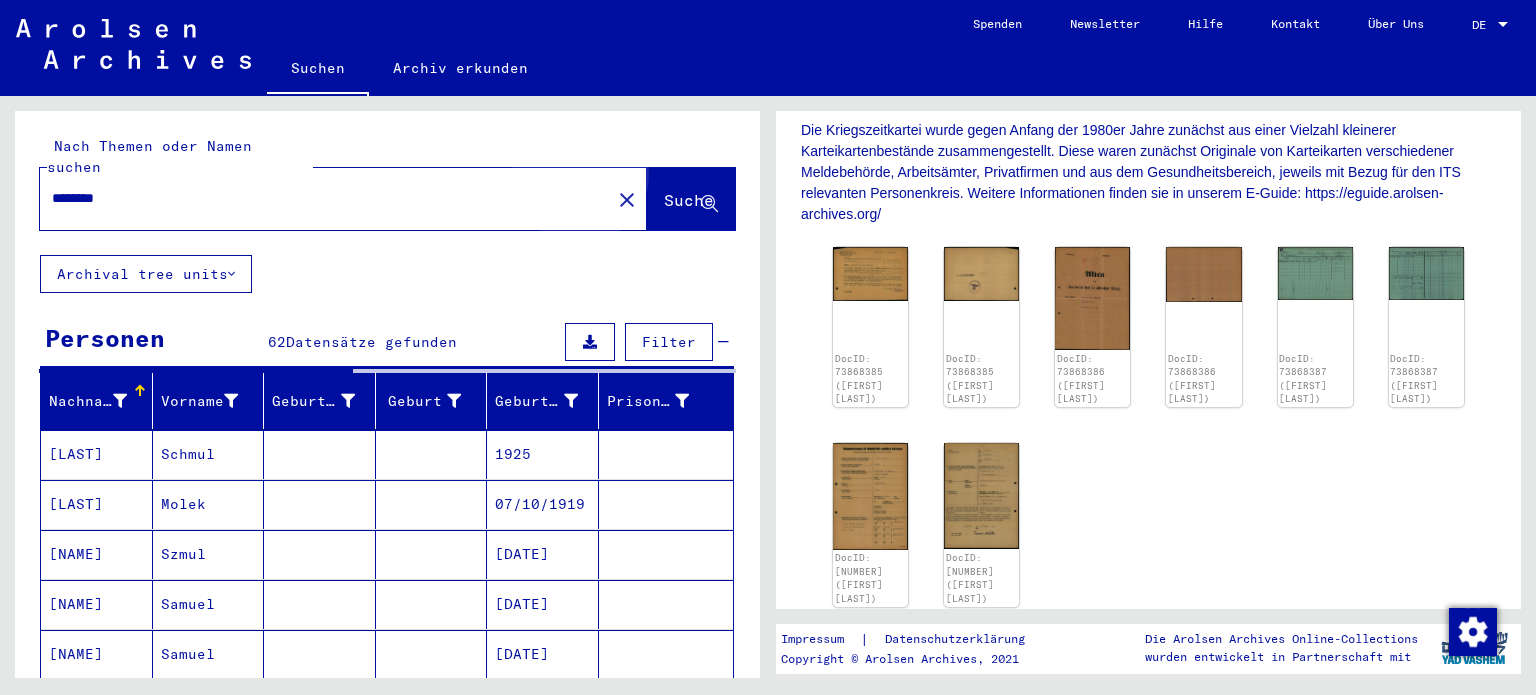 click on "Suche" 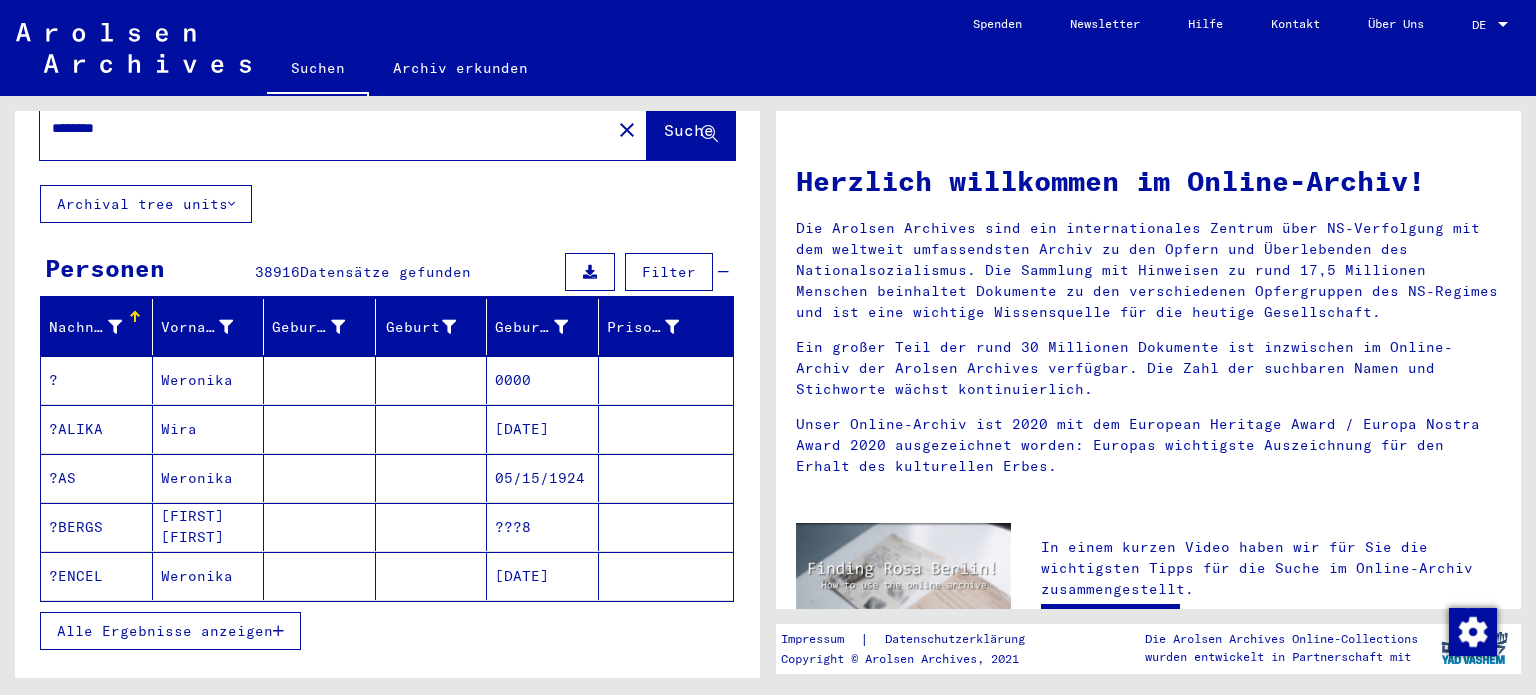 scroll, scrollTop: 100, scrollLeft: 0, axis: vertical 